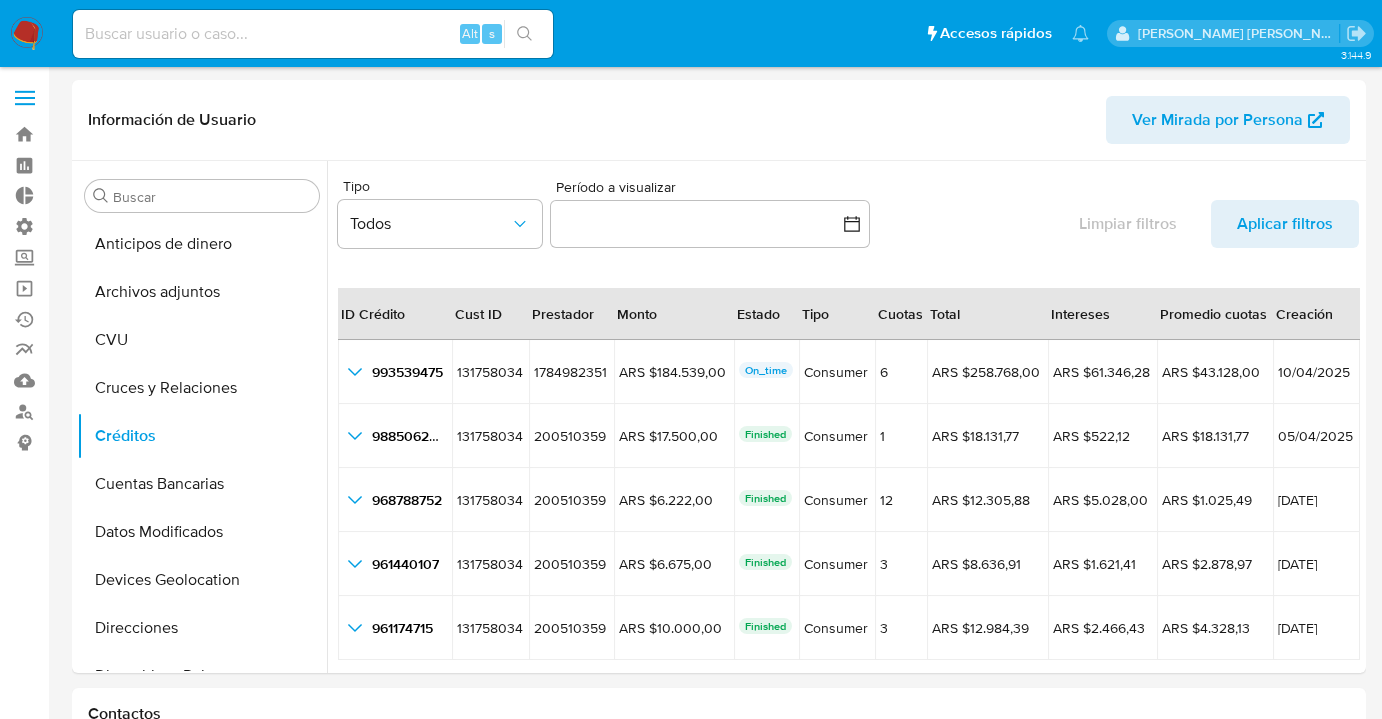 select on "10" 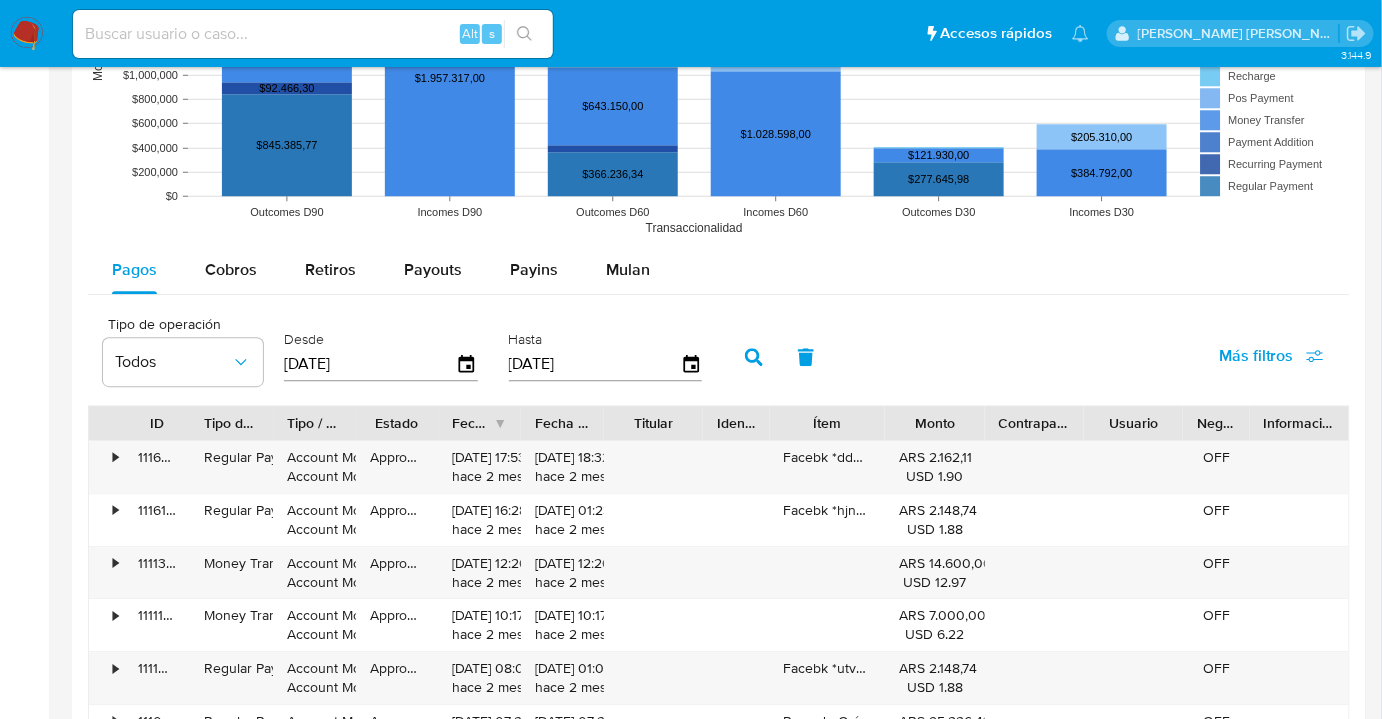 scroll, scrollTop: 88, scrollLeft: 0, axis: vertical 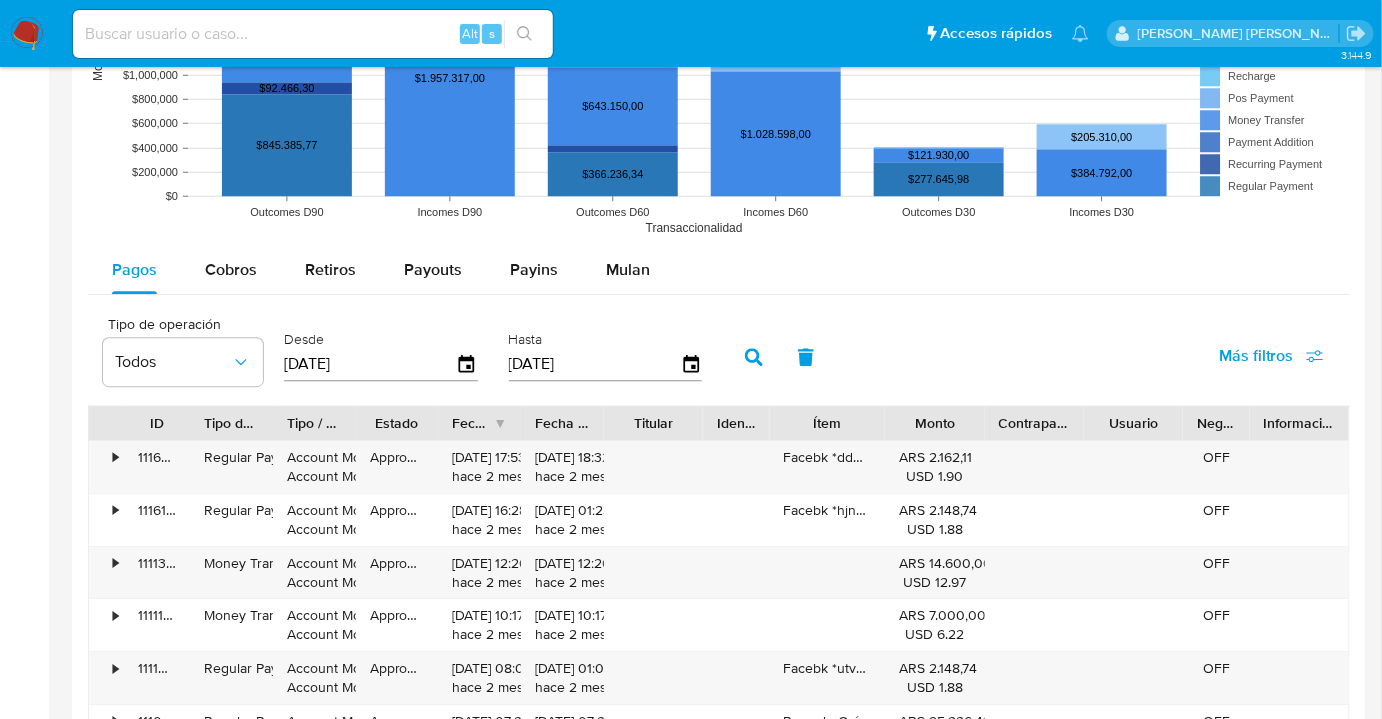 click on "Tipo de operación Todos Desde 26/04/2025 Hasta 24/07/2025 Más filtros" at bounding box center [719, 355] 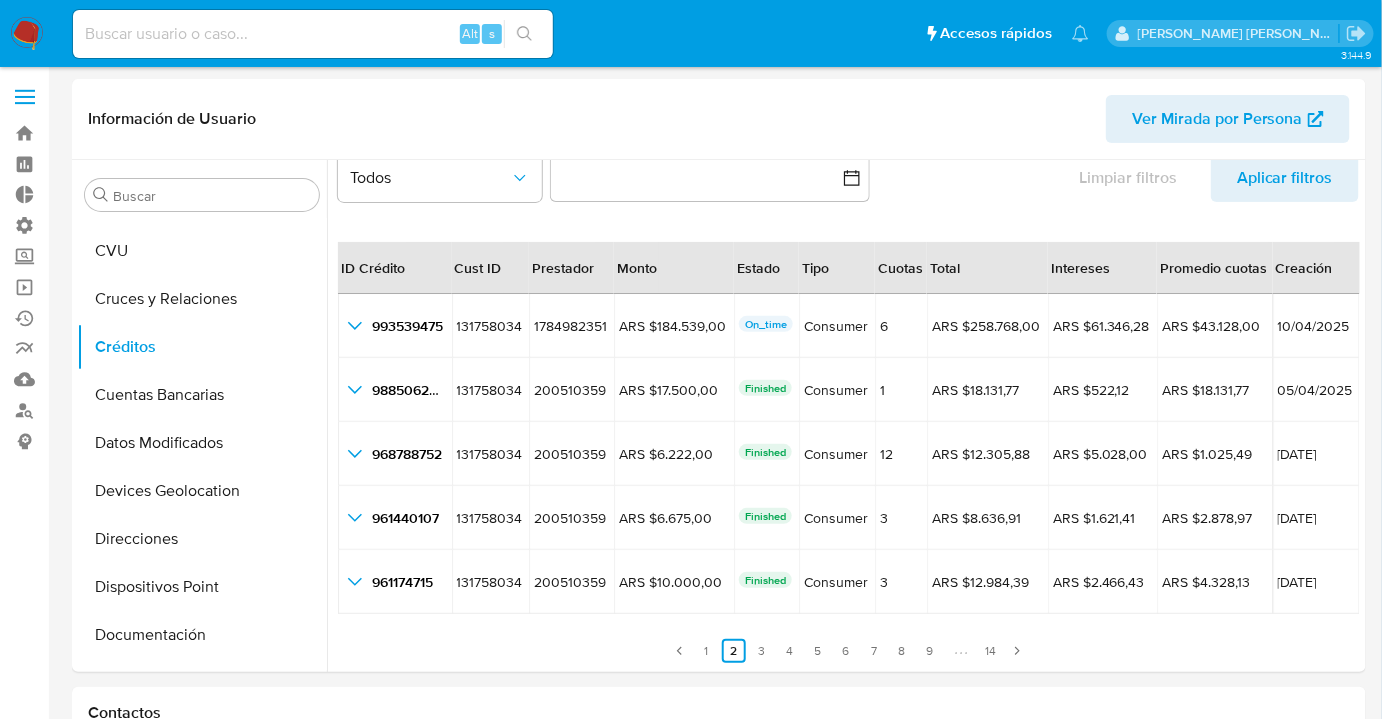scroll, scrollTop: 0, scrollLeft: 0, axis: both 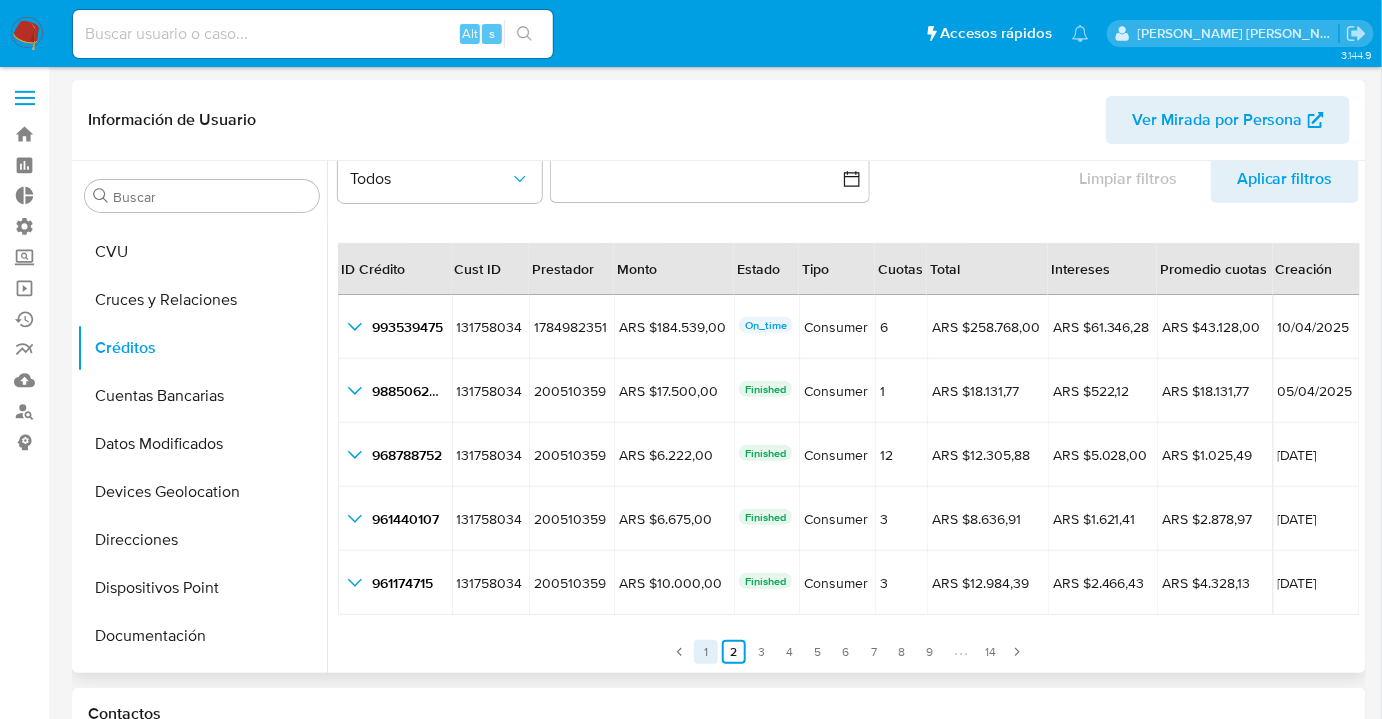 click on "1" at bounding box center [706, 652] 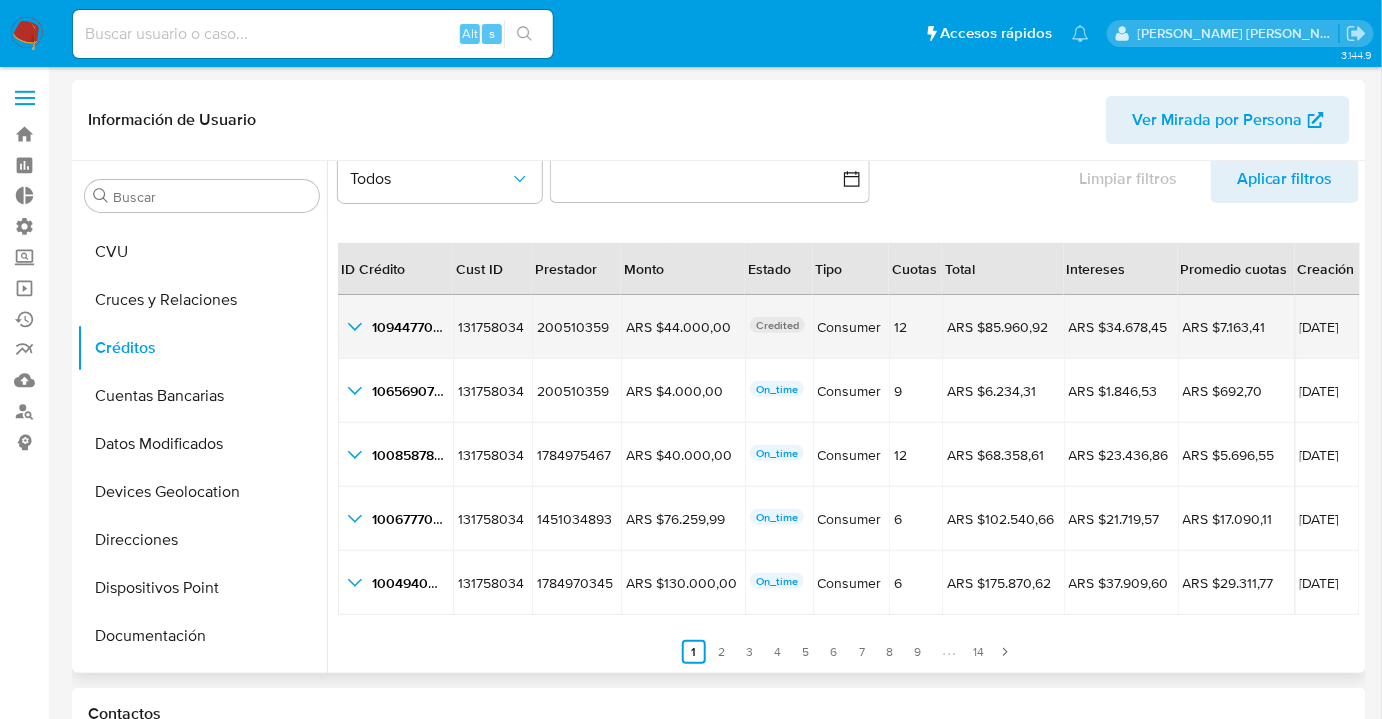 scroll, scrollTop: 36, scrollLeft: 0, axis: vertical 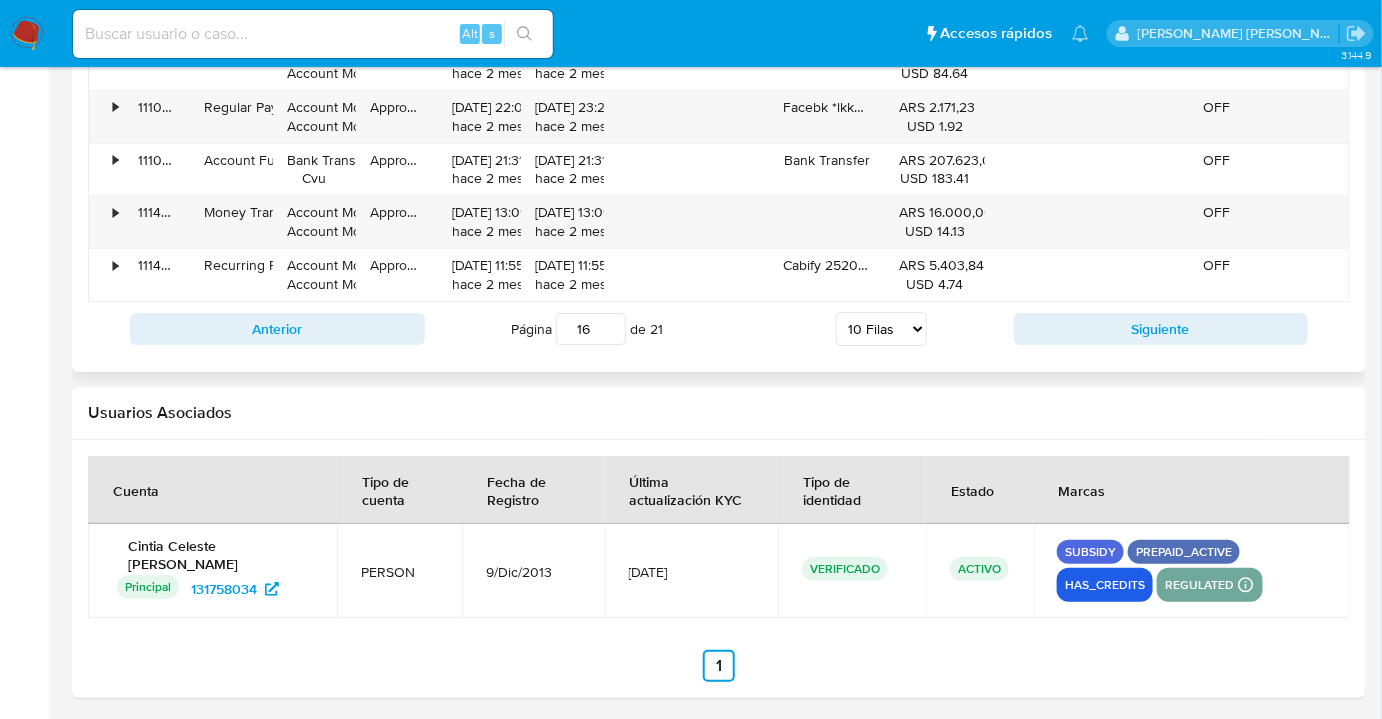 drag, startPoint x: 591, startPoint y: 327, endPoint x: 484, endPoint y: 328, distance: 107.00467 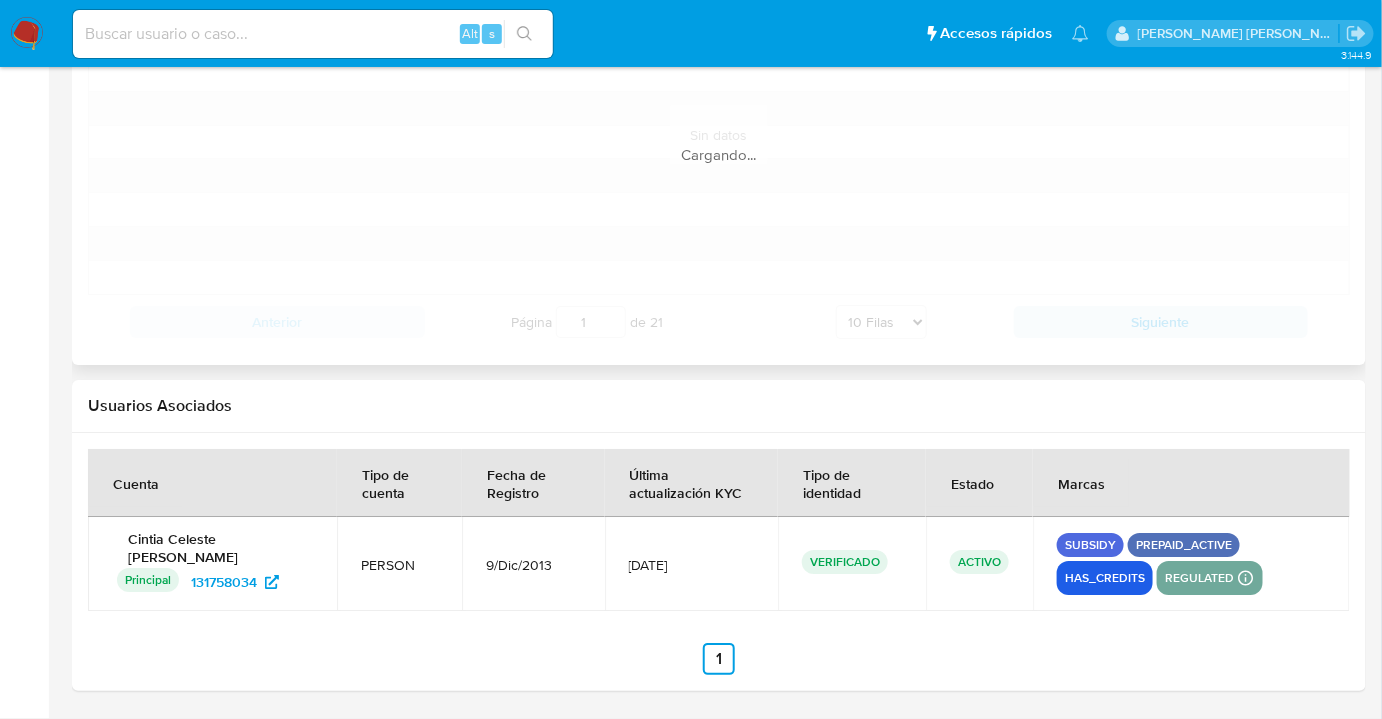 scroll, scrollTop: 2191, scrollLeft: 0, axis: vertical 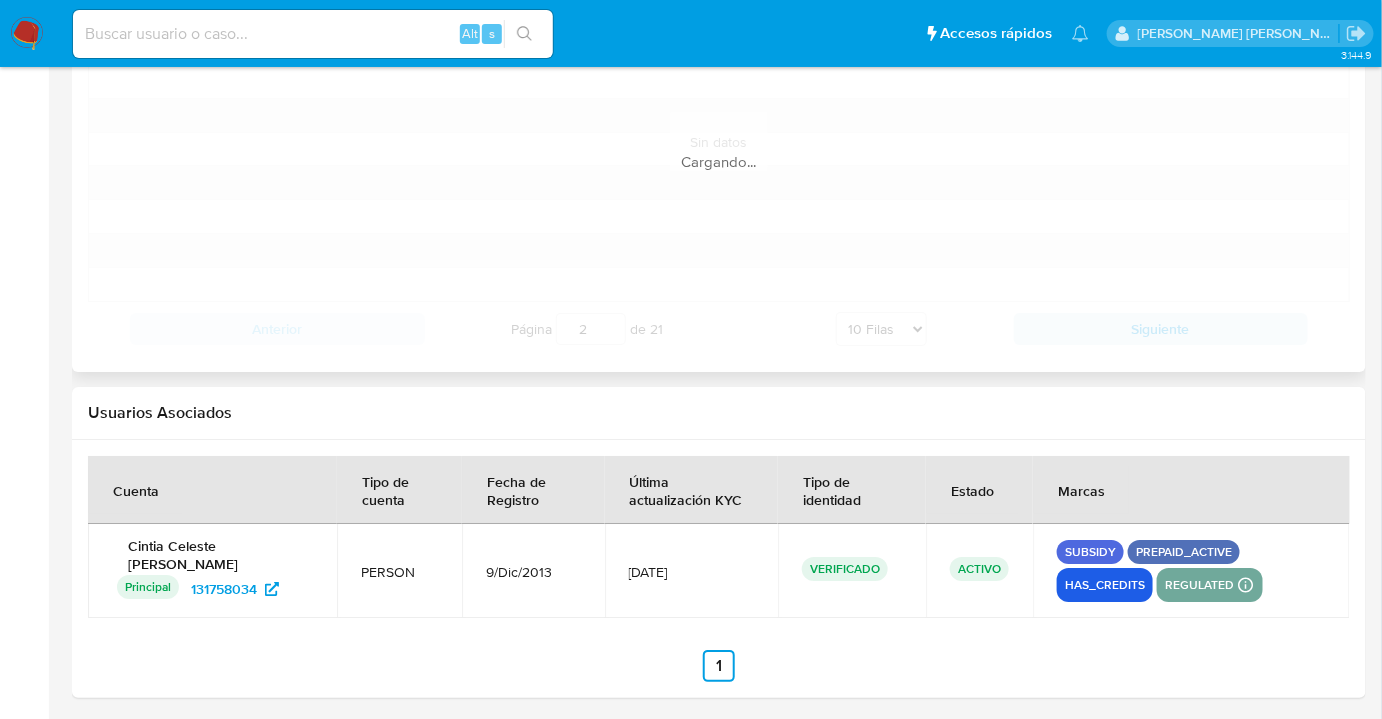 type on "3" 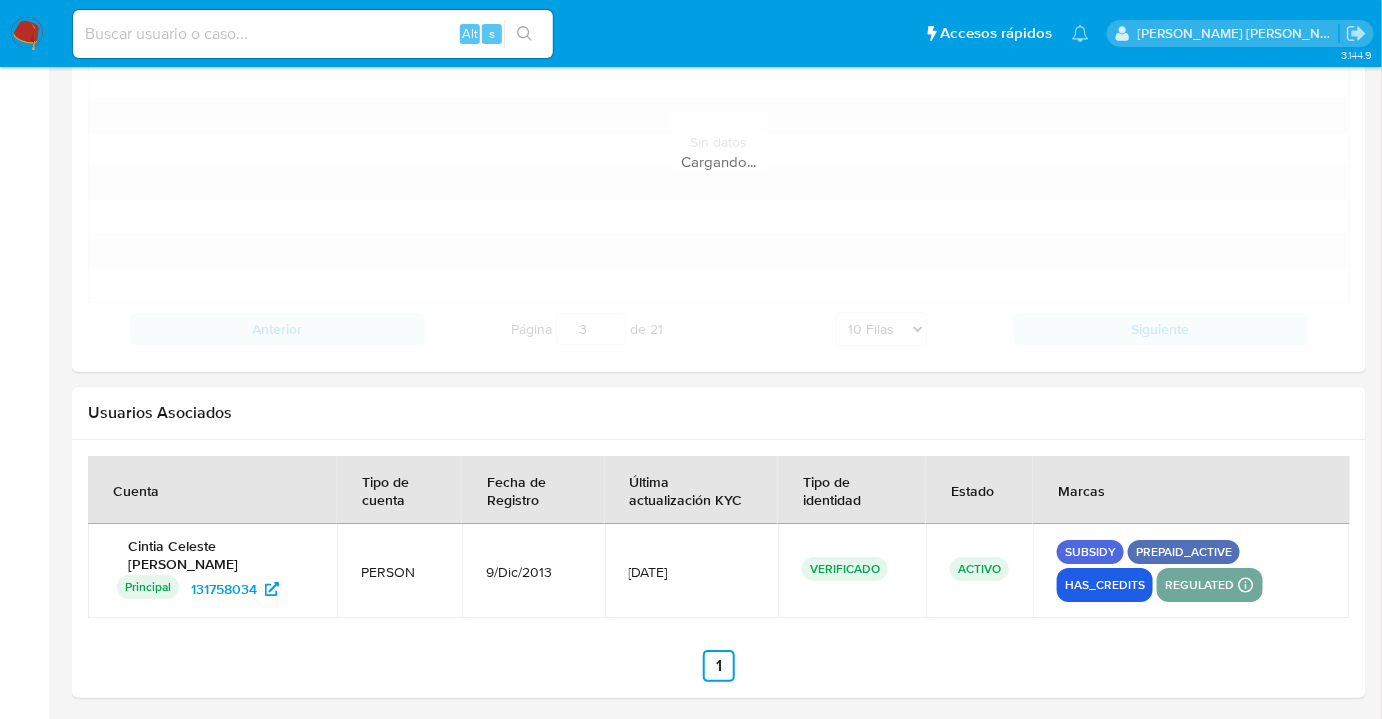 click on "3.144.9 Información de Usuario Ver Mirada por Persona Buscar Anticipos de dinero Archivos adjuntos CVU Cruces y Relaciones Créditos Cuentas Bancarias Datos Modificados Devices Geolocation Direcciones Dispositivos Point Documentación Fecha Compliant General Historial Casos Historial Riesgo PLD Historial de conversaciones IV Challenges Información de accesos Insurtech Inversiones Items KYC Lista Interna Listas Externas Marcas AML Perfiles Restricciones Nuevo Mundo Tarjetas Contactos Historial CX Soluciones Chat Id Estado Fecha de creación Origen Proceso                                                             Anterior Página   1   de   1 Siguiente Sin Datos Cargando... Transaccionalidad Usuarios Asociados" at bounding box center (691, -733) 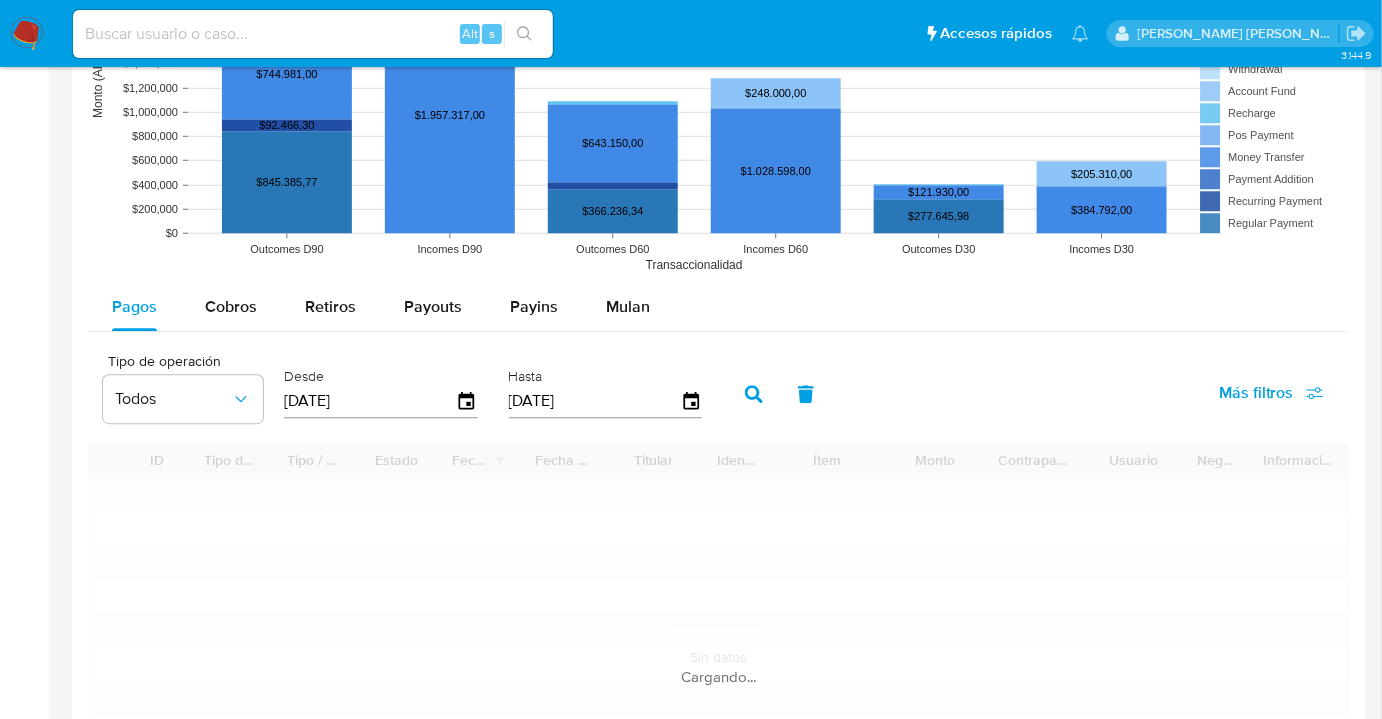 scroll, scrollTop: 1680, scrollLeft: 0, axis: vertical 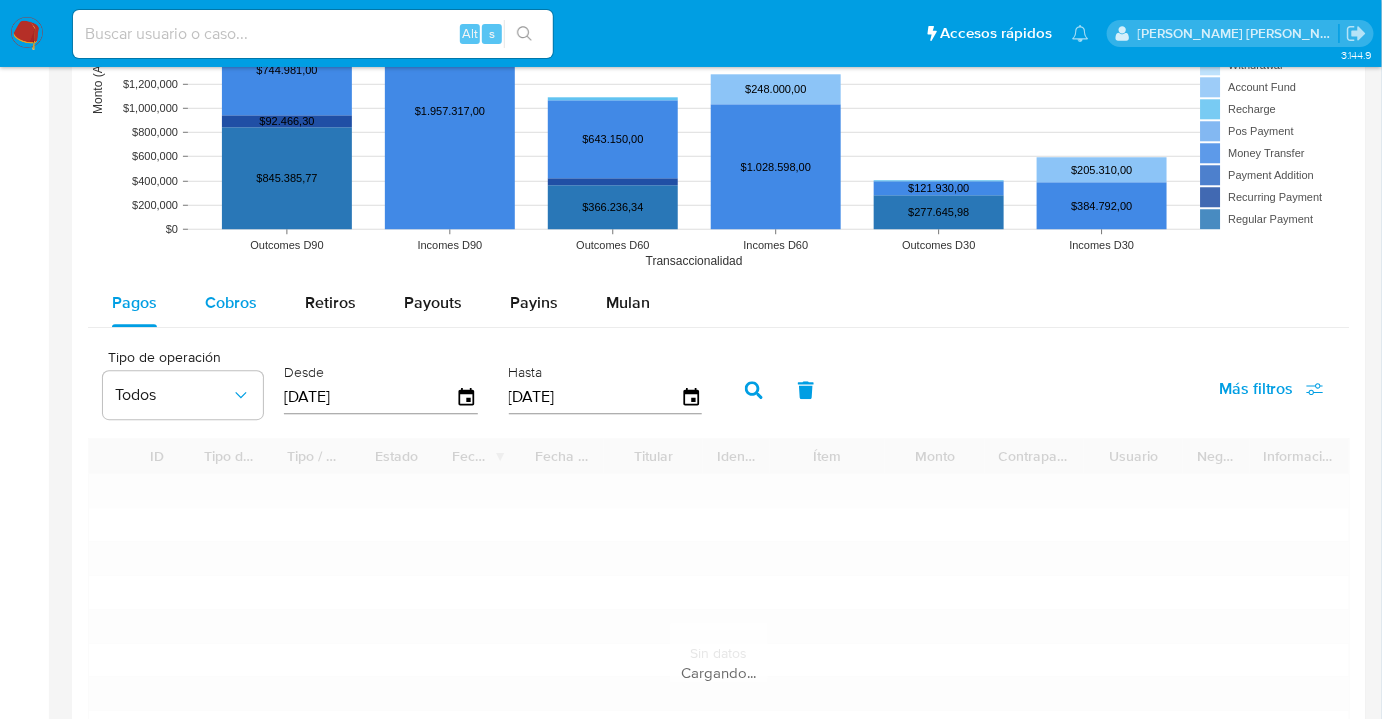 click on "Cobros" at bounding box center (231, 303) 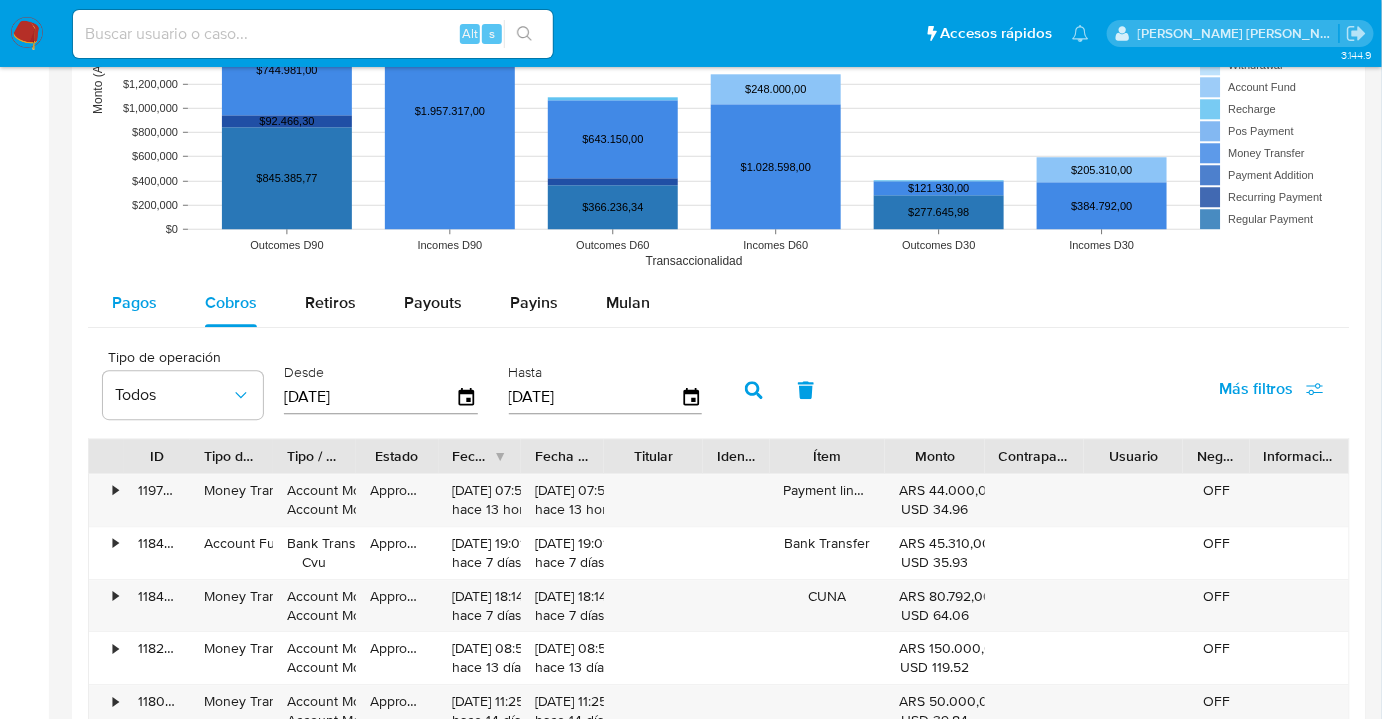 click on "Pagos" at bounding box center [134, 303] 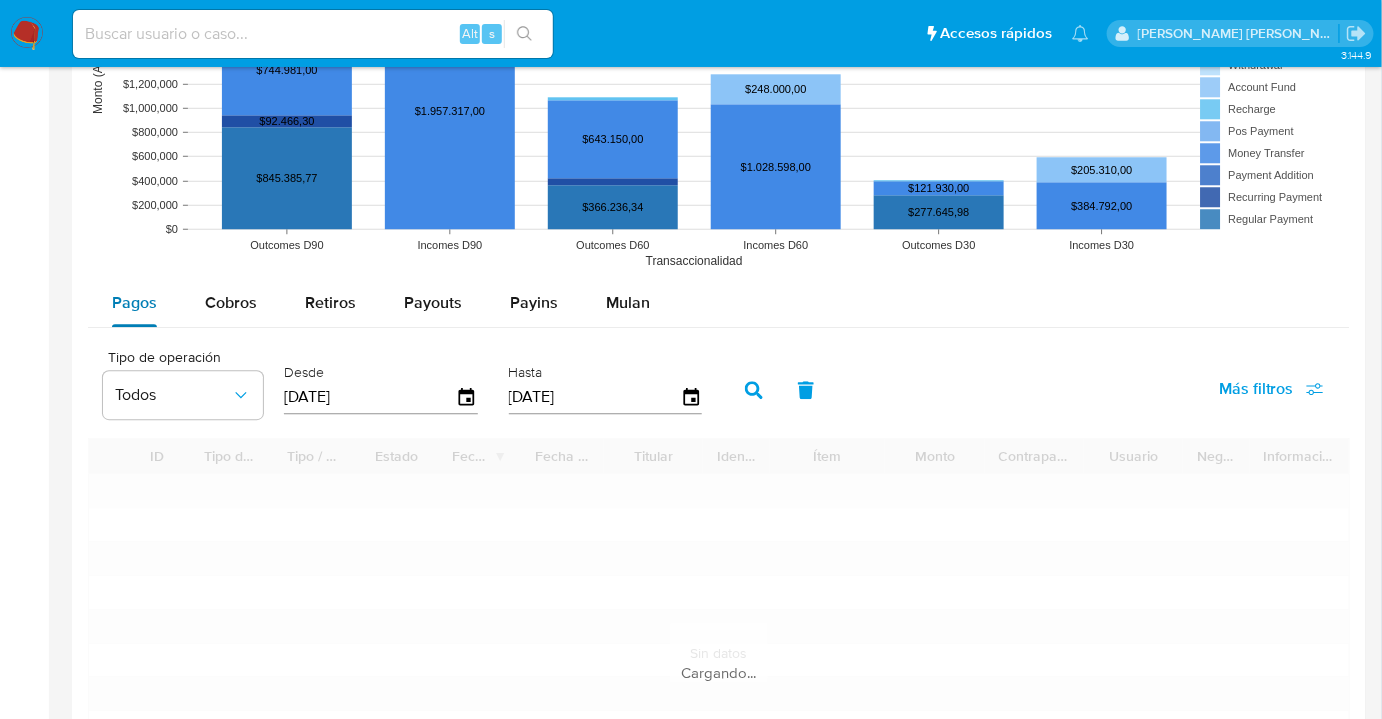type 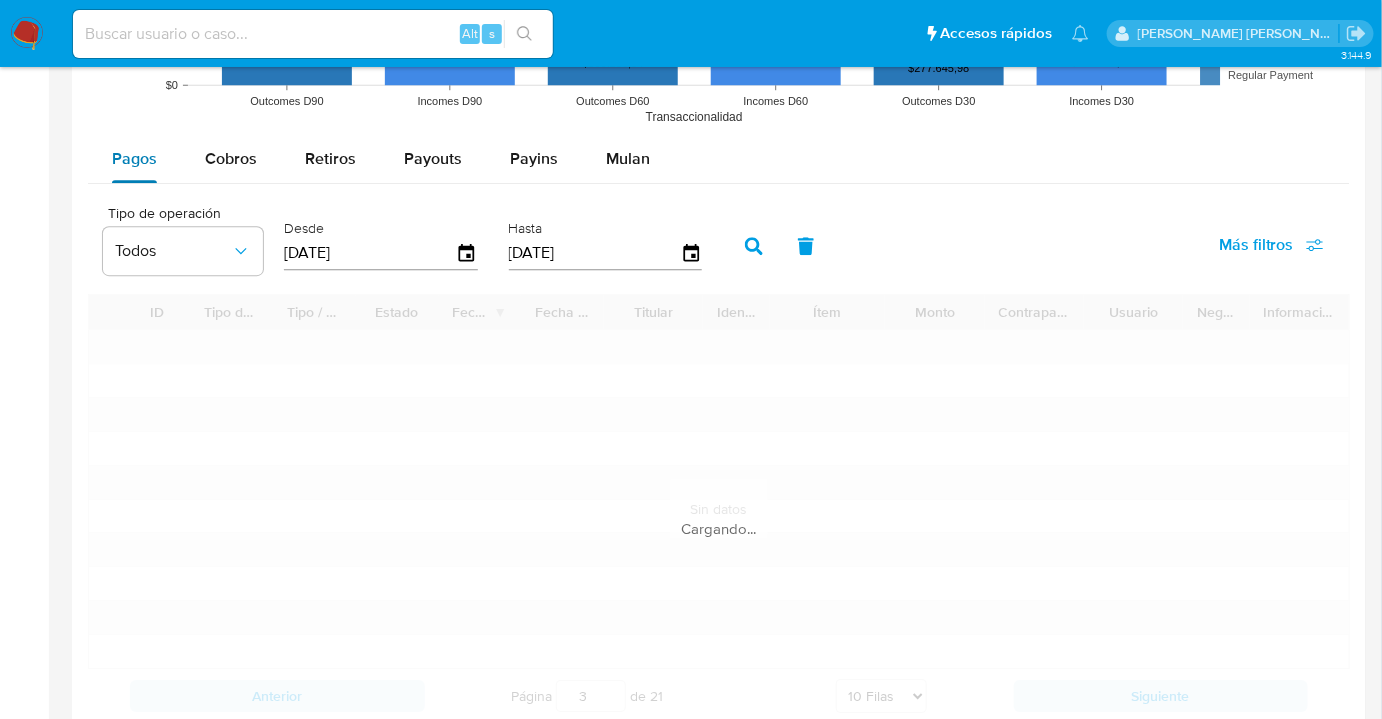 scroll, scrollTop: 1789, scrollLeft: 0, axis: vertical 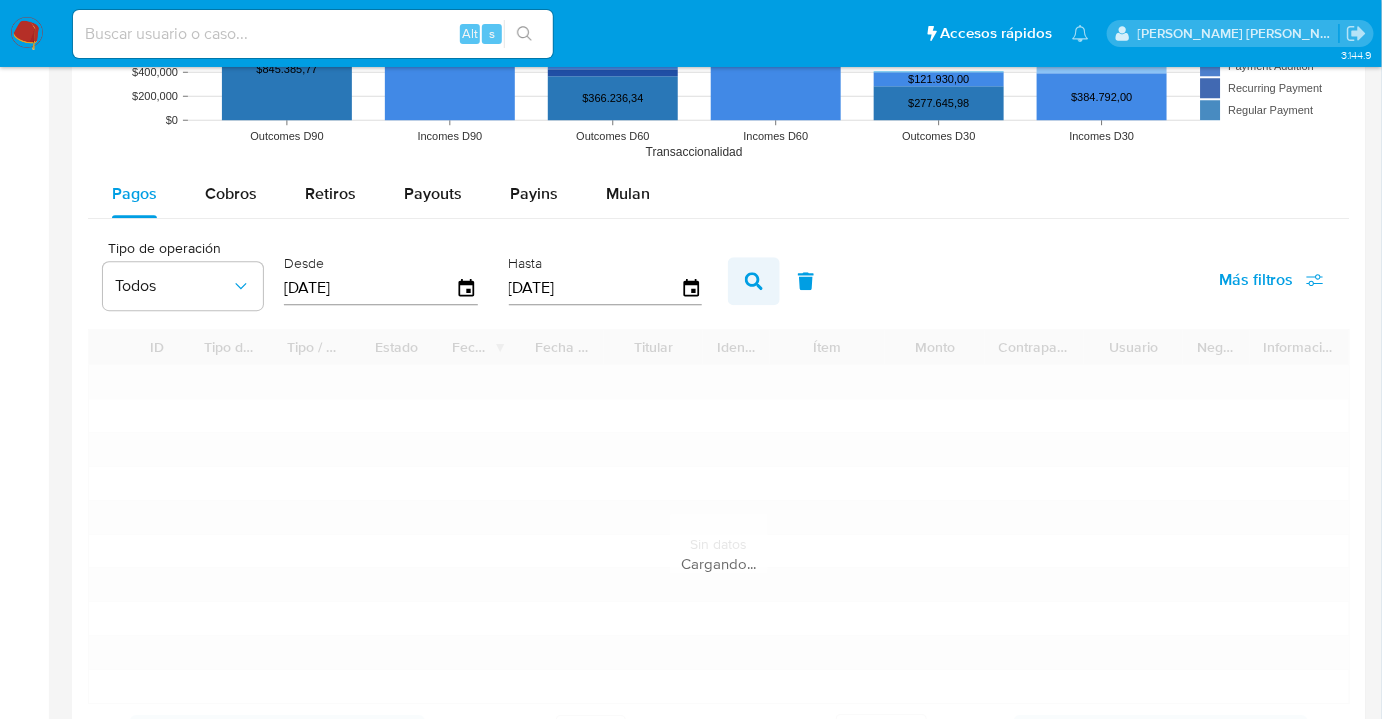 click 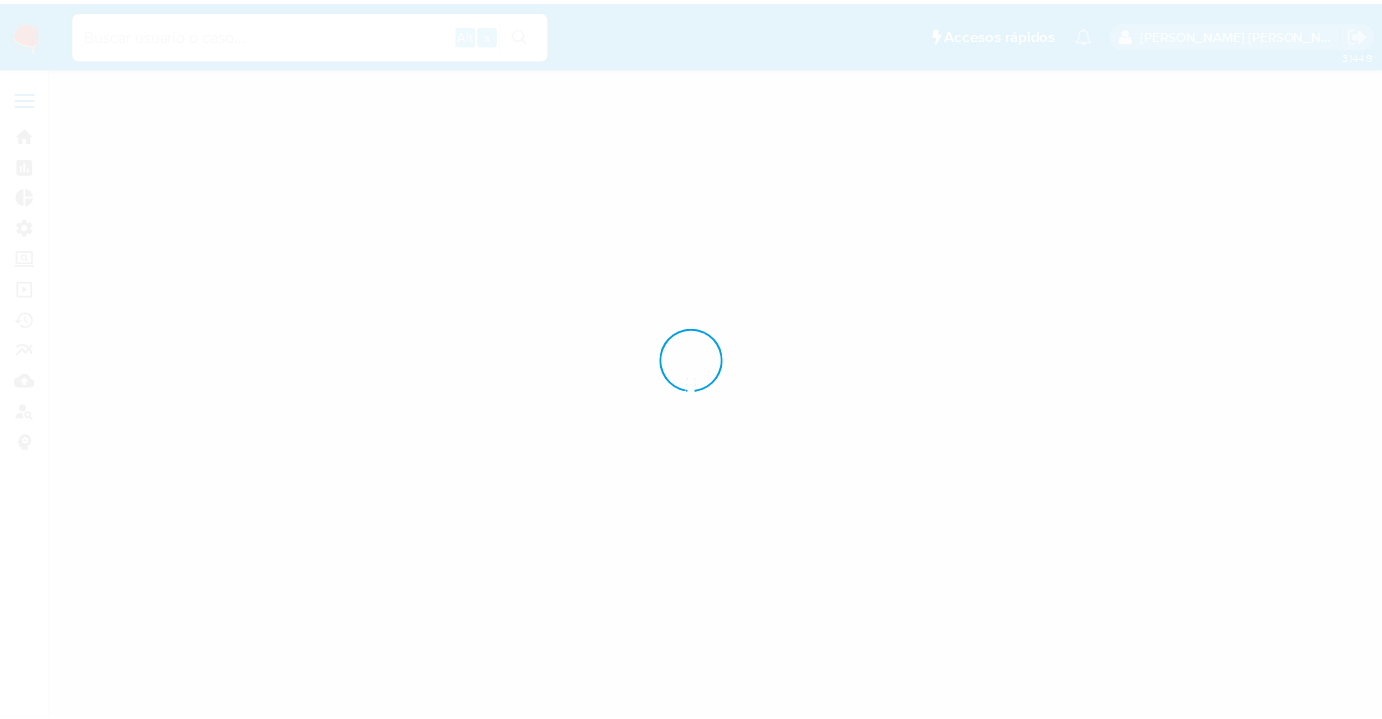 scroll, scrollTop: 0, scrollLeft: 0, axis: both 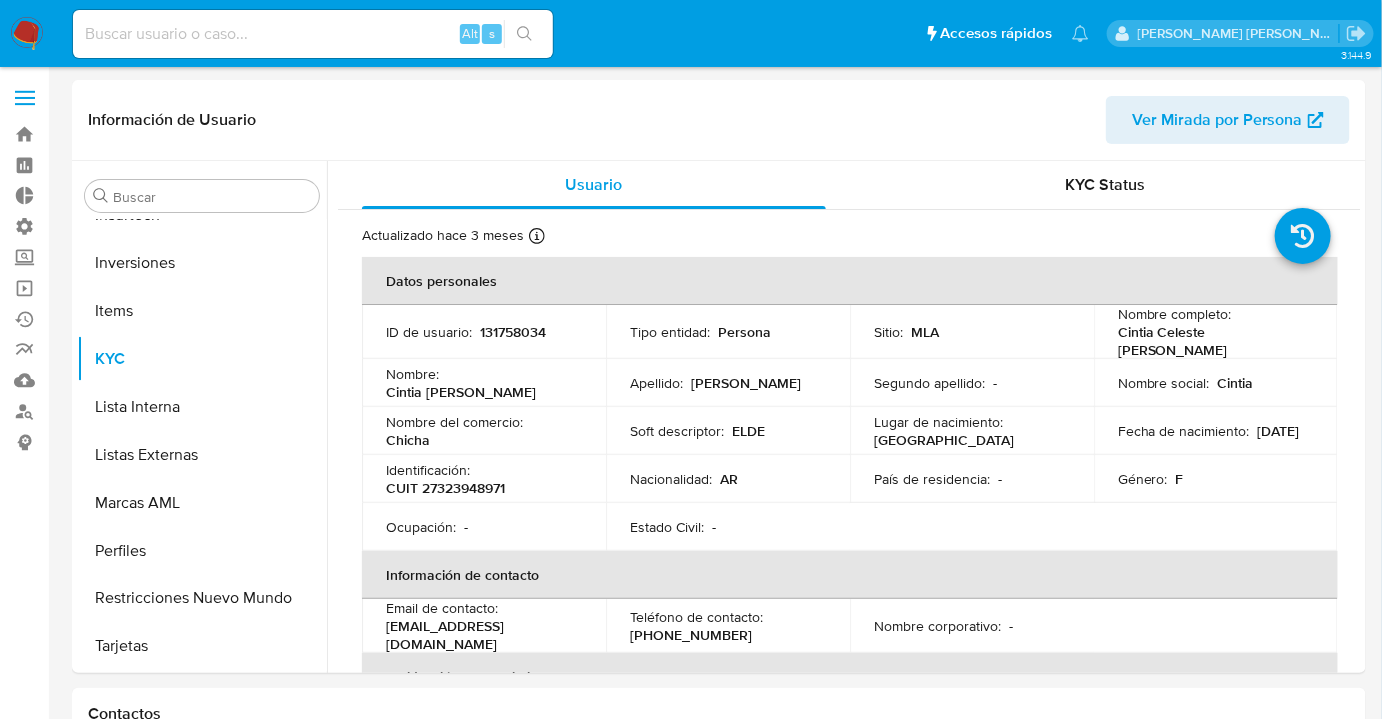 select on "10" 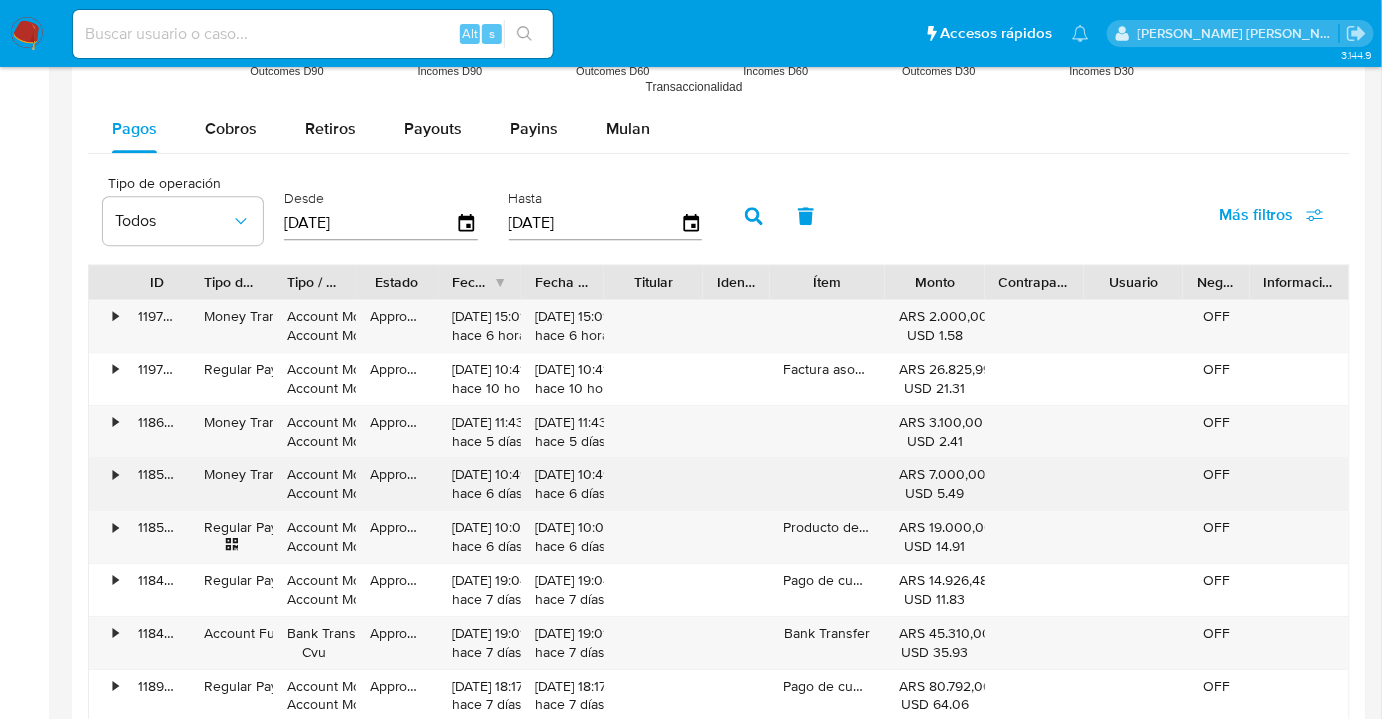 scroll, scrollTop: 1890, scrollLeft: 0, axis: vertical 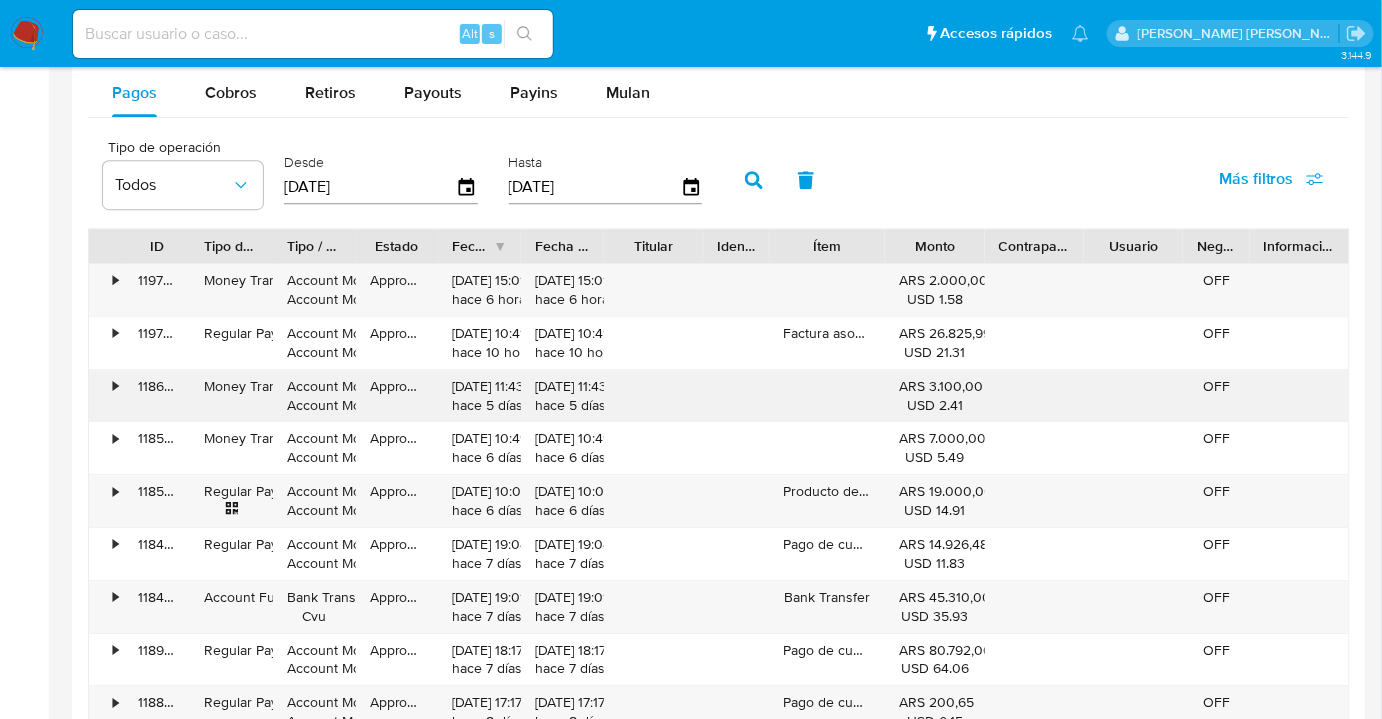 click on "•" at bounding box center [106, 396] 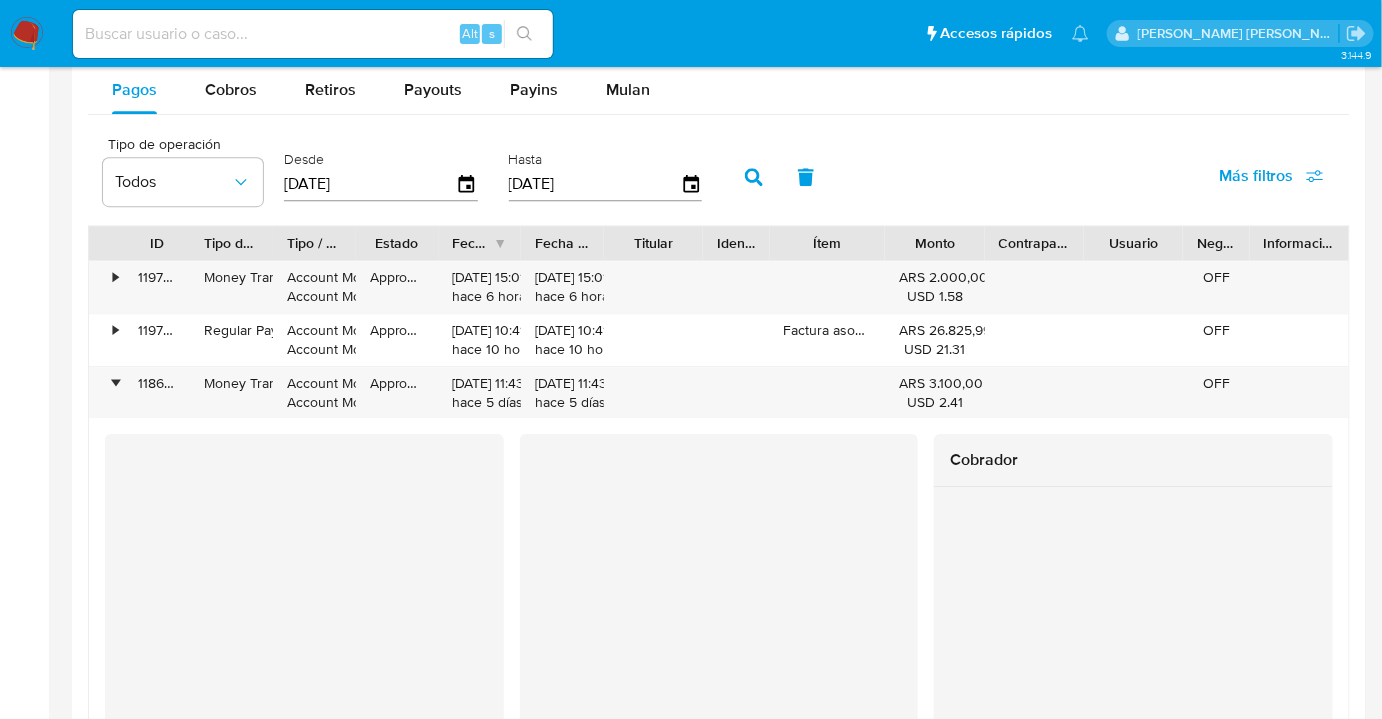 scroll, scrollTop: 1890, scrollLeft: 0, axis: vertical 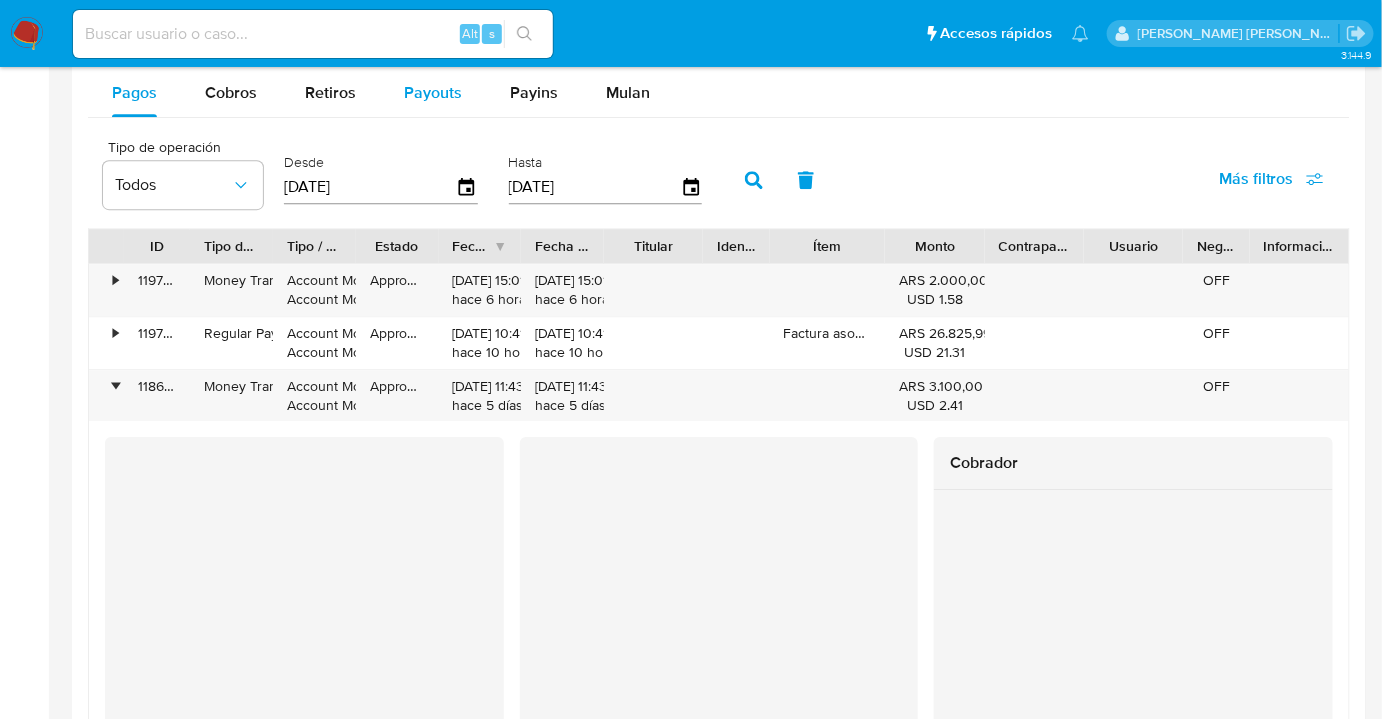 click on "Payouts" at bounding box center [433, 92] 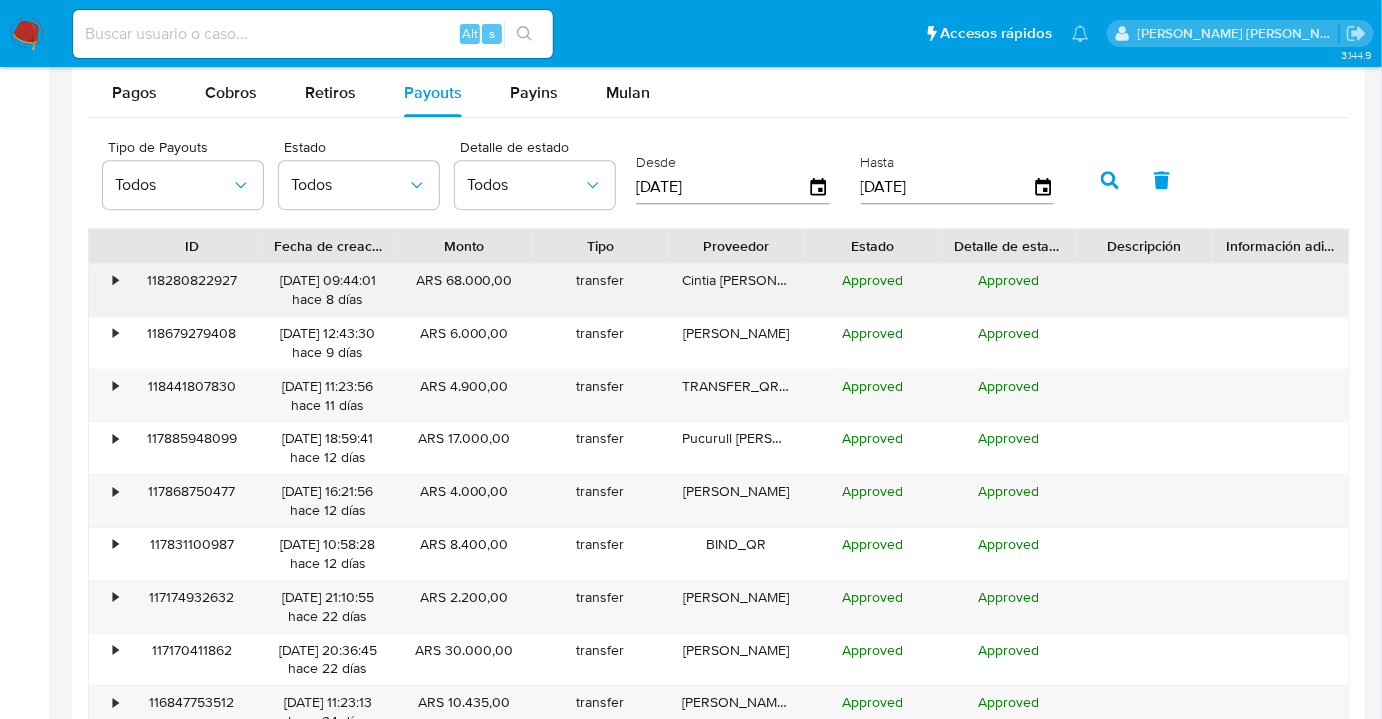 click on "•" at bounding box center [115, 280] 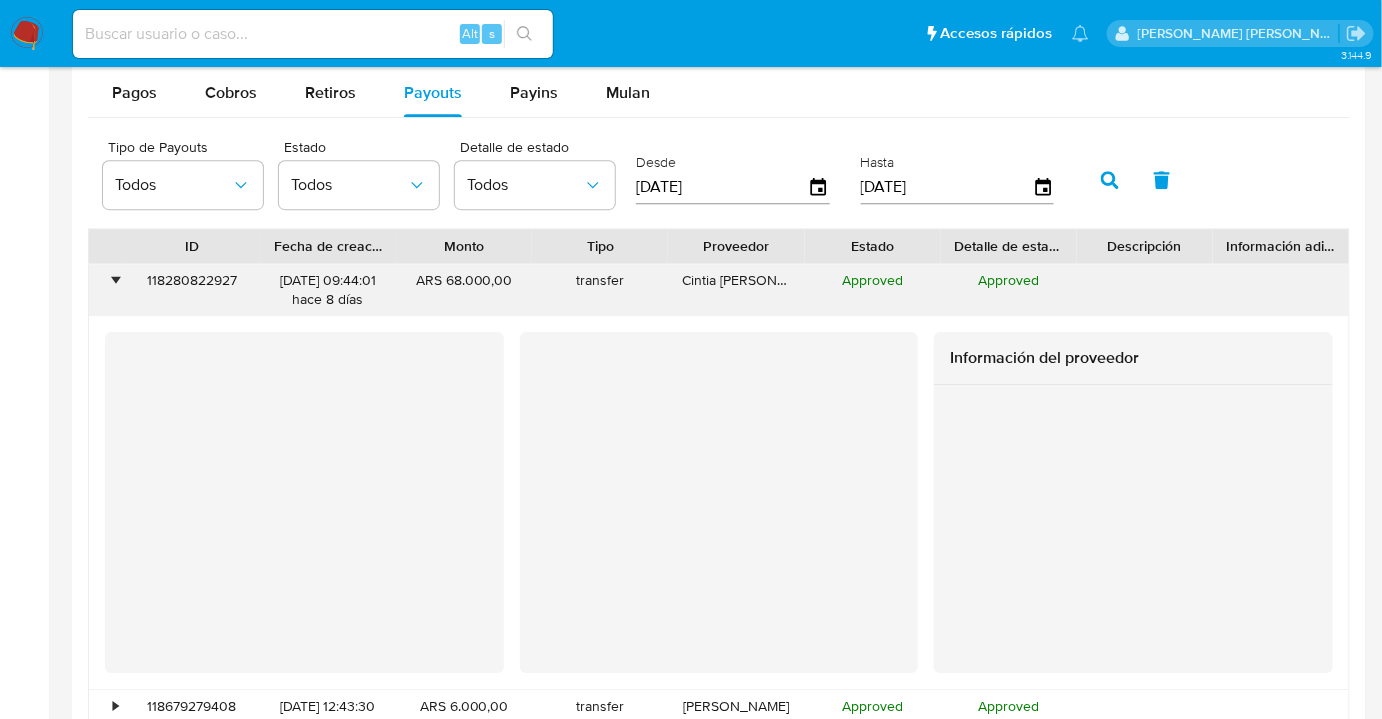 click on "•" at bounding box center (115, 280) 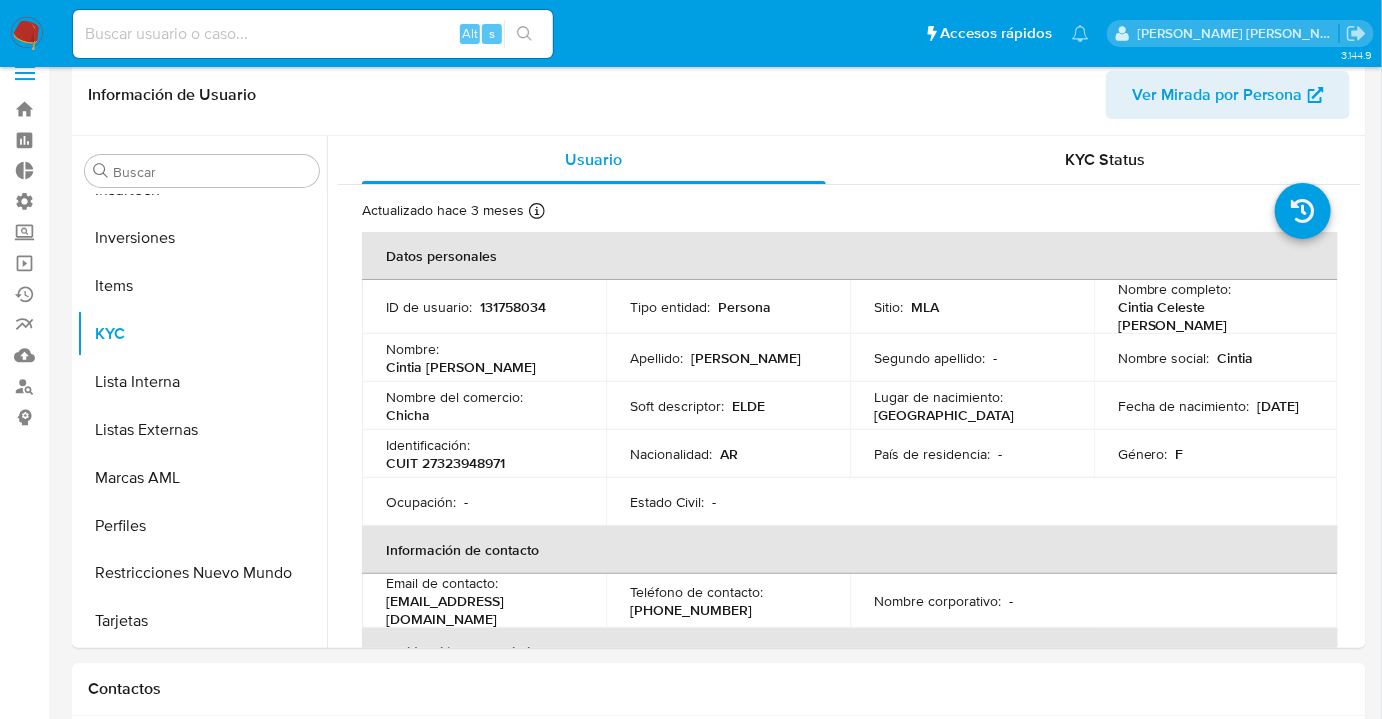 scroll, scrollTop: 0, scrollLeft: 0, axis: both 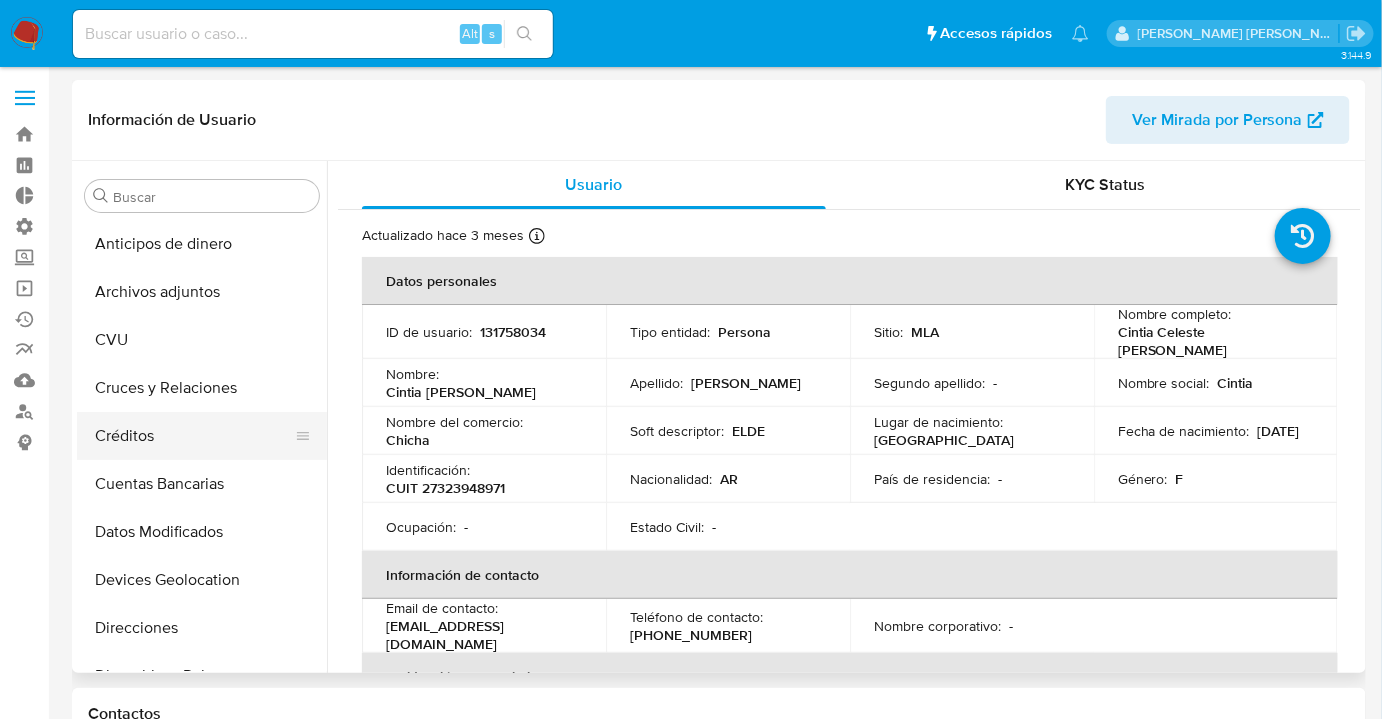 click on "Créditos" at bounding box center (194, 436) 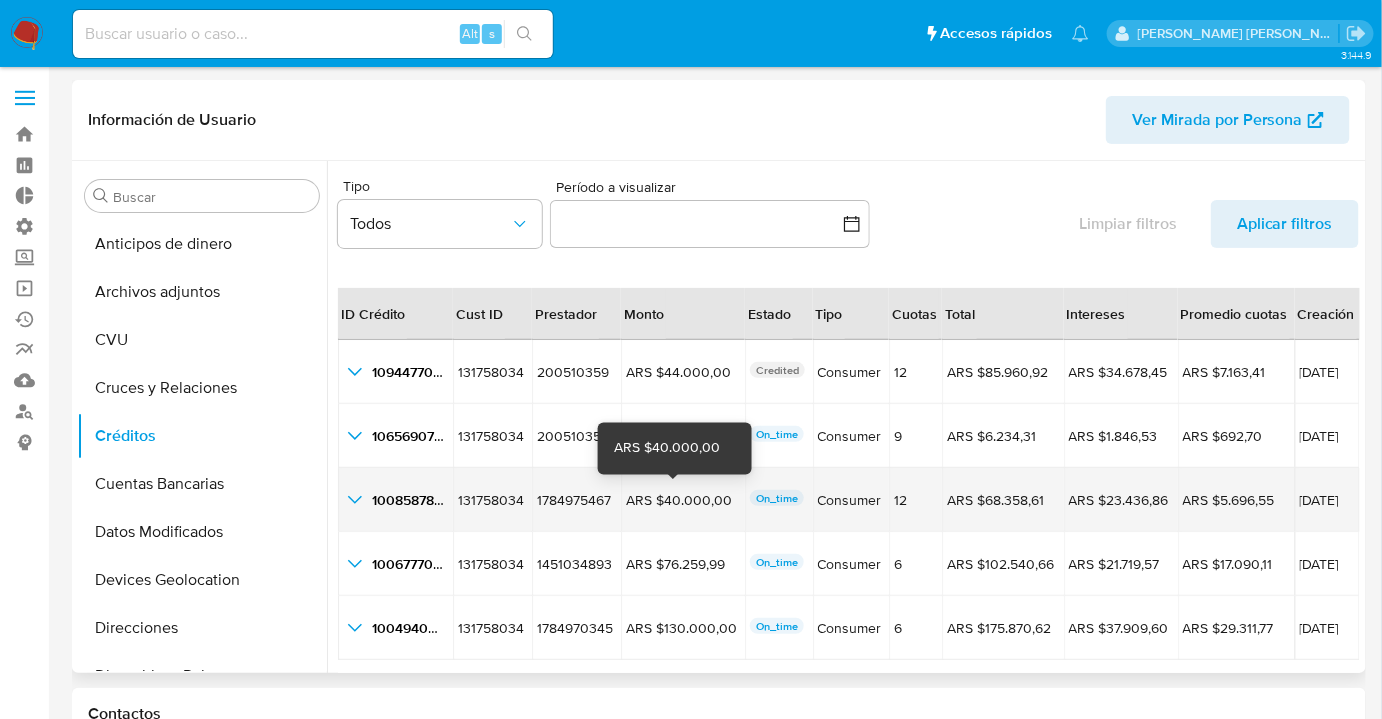 type 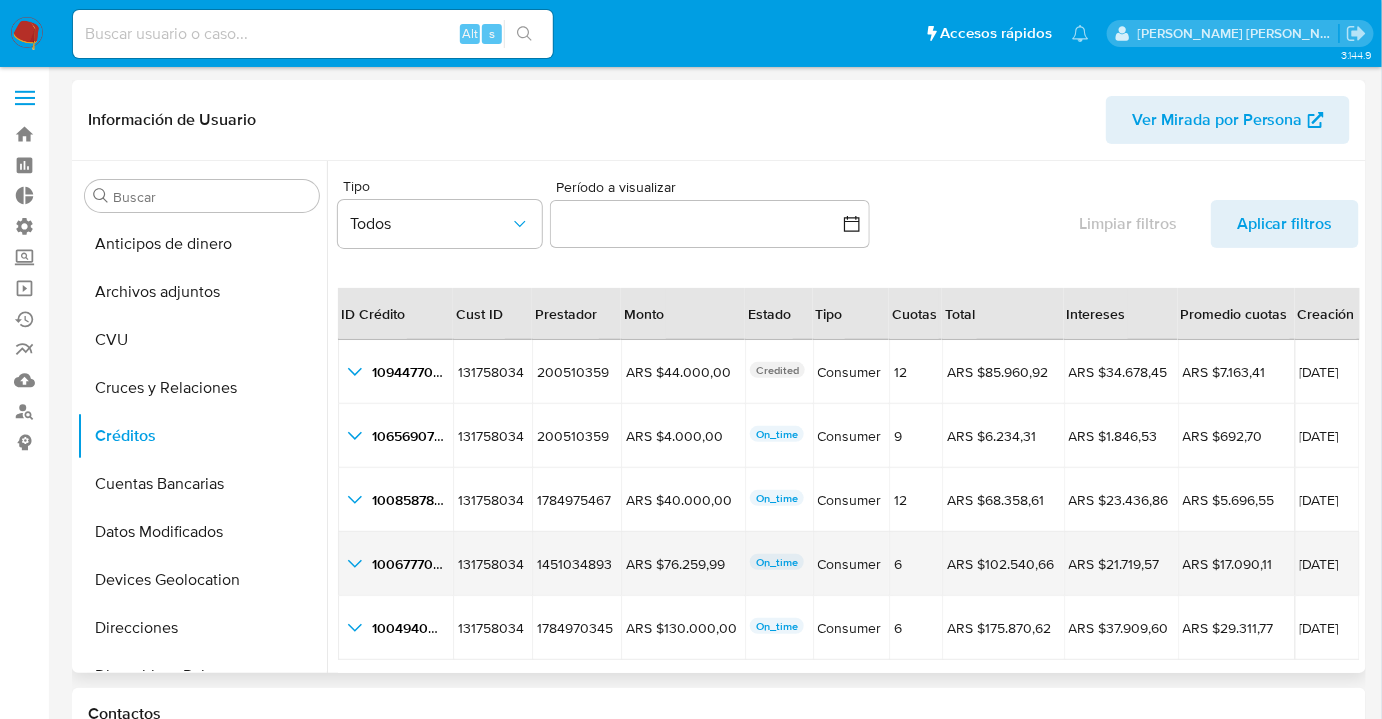 click on "ARS $76.259,99   ARS $76.259,99" at bounding box center (683, 564) 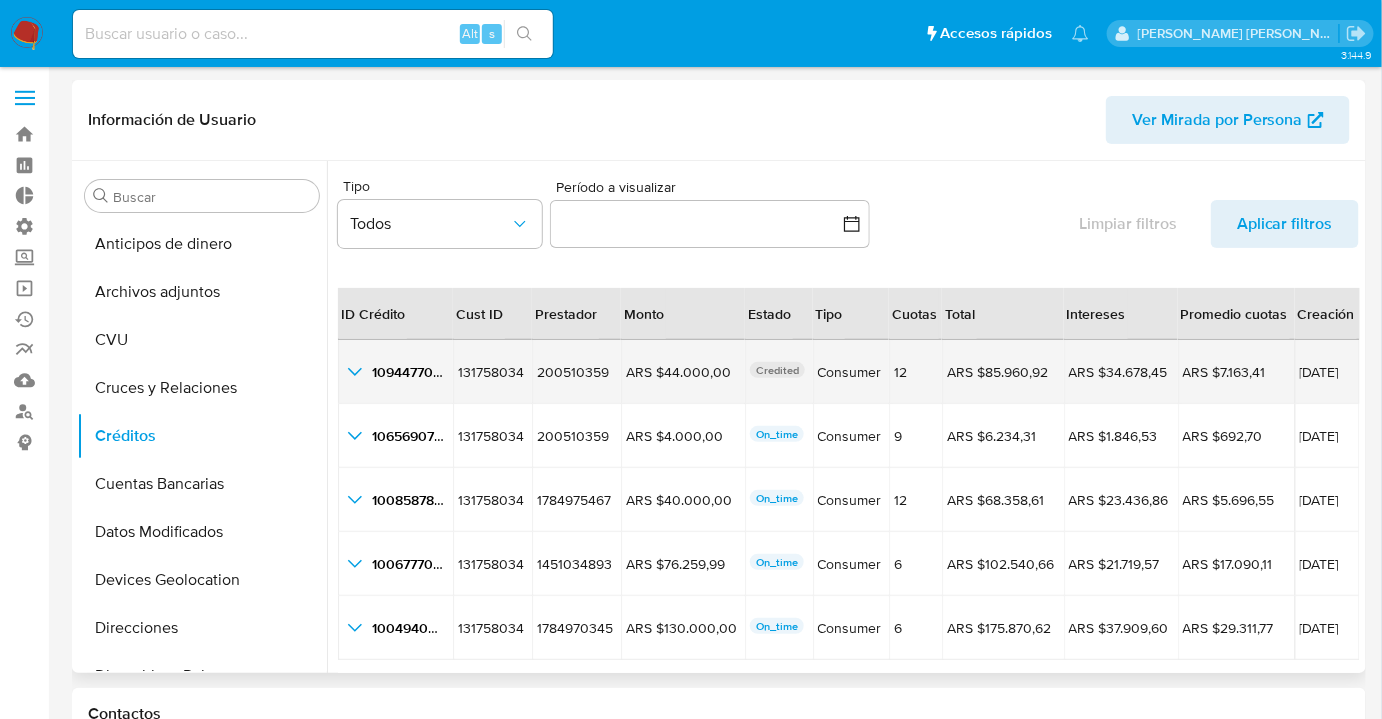 click on "1094477000   1094477000" at bounding box center [395, 372] 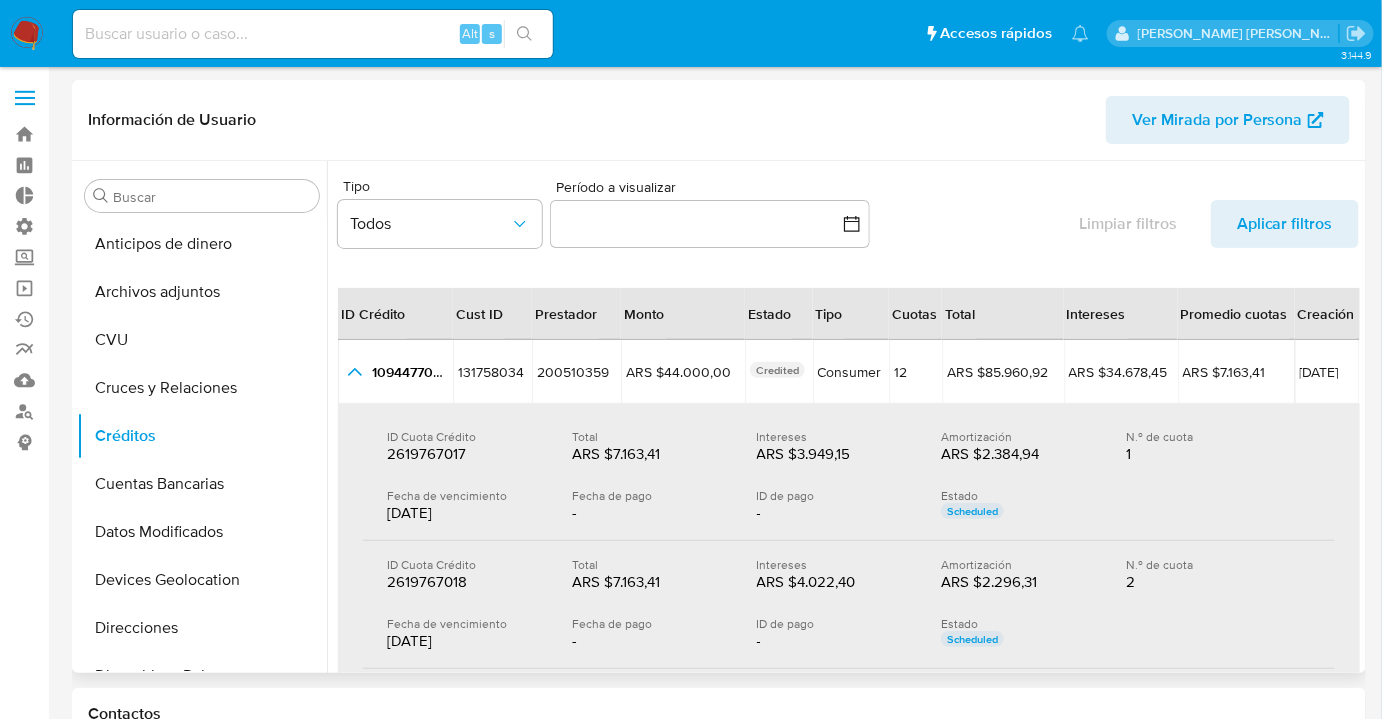 type 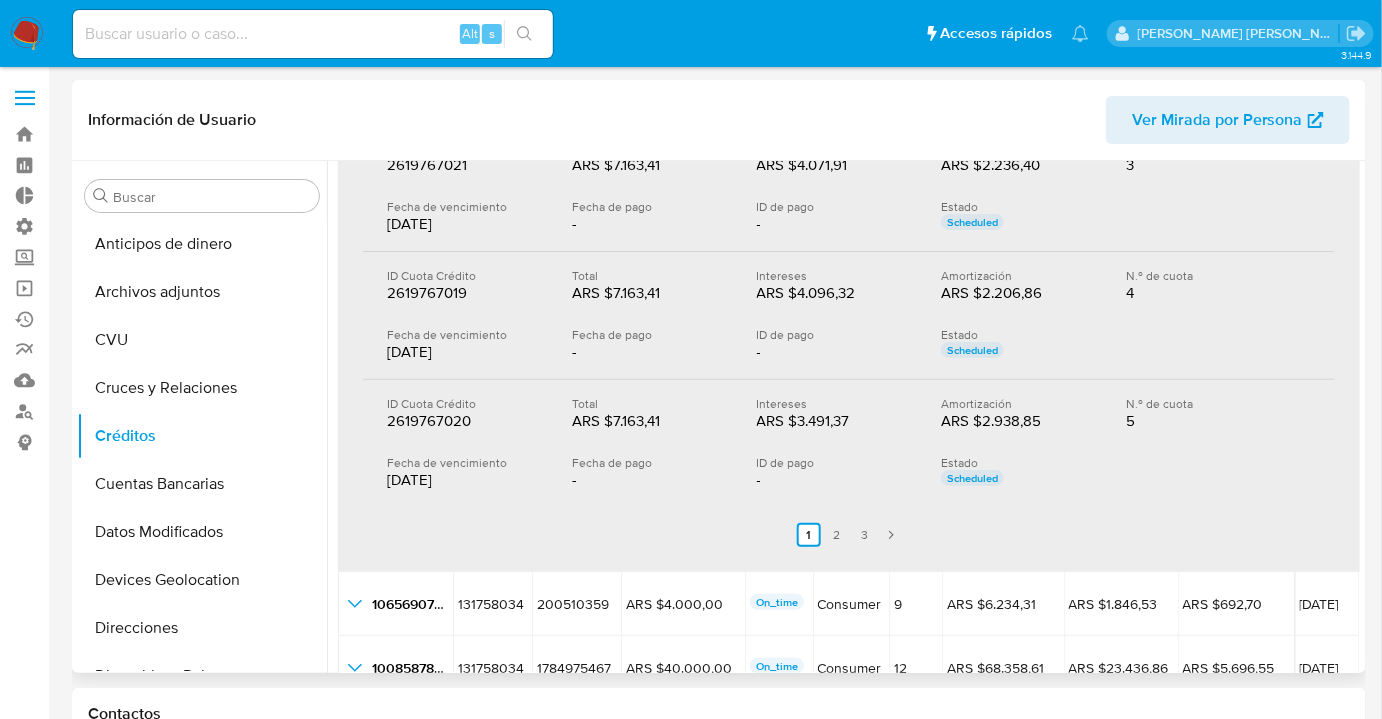 scroll, scrollTop: 509, scrollLeft: 0, axis: vertical 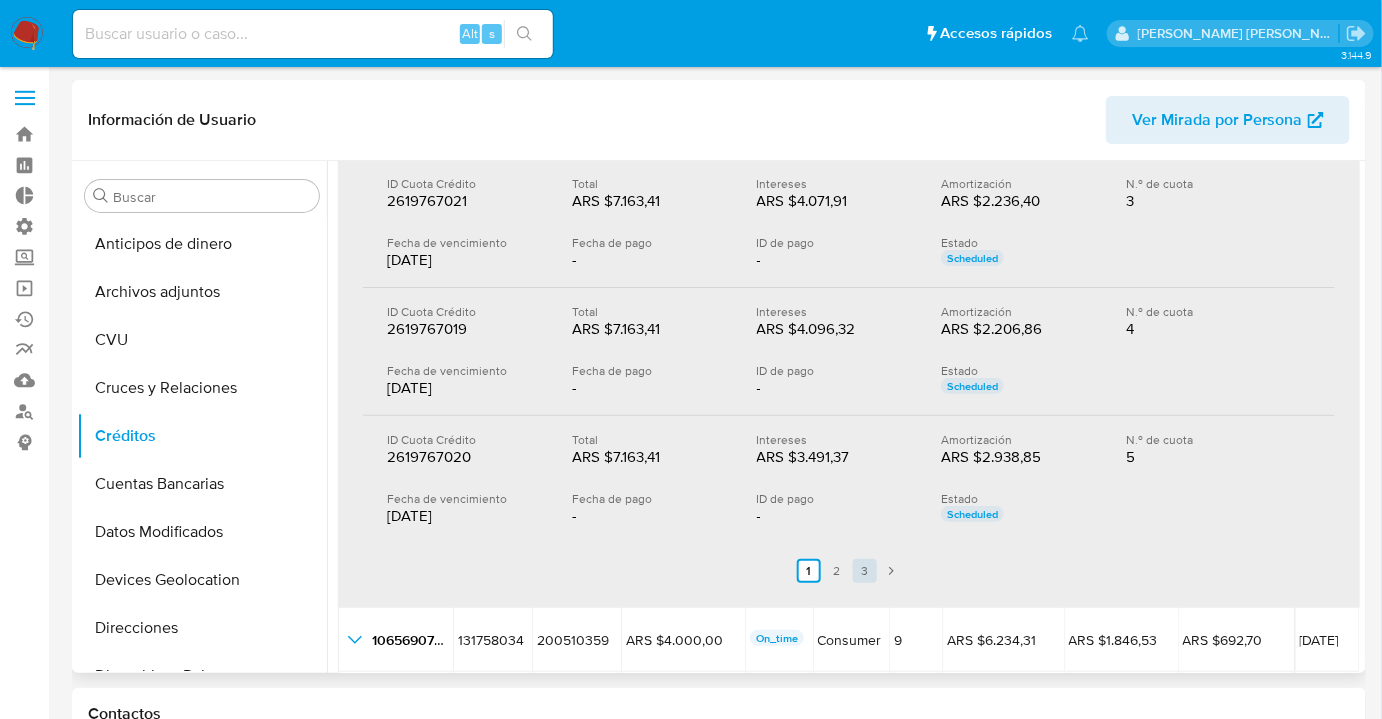 click on "3" at bounding box center [865, 571] 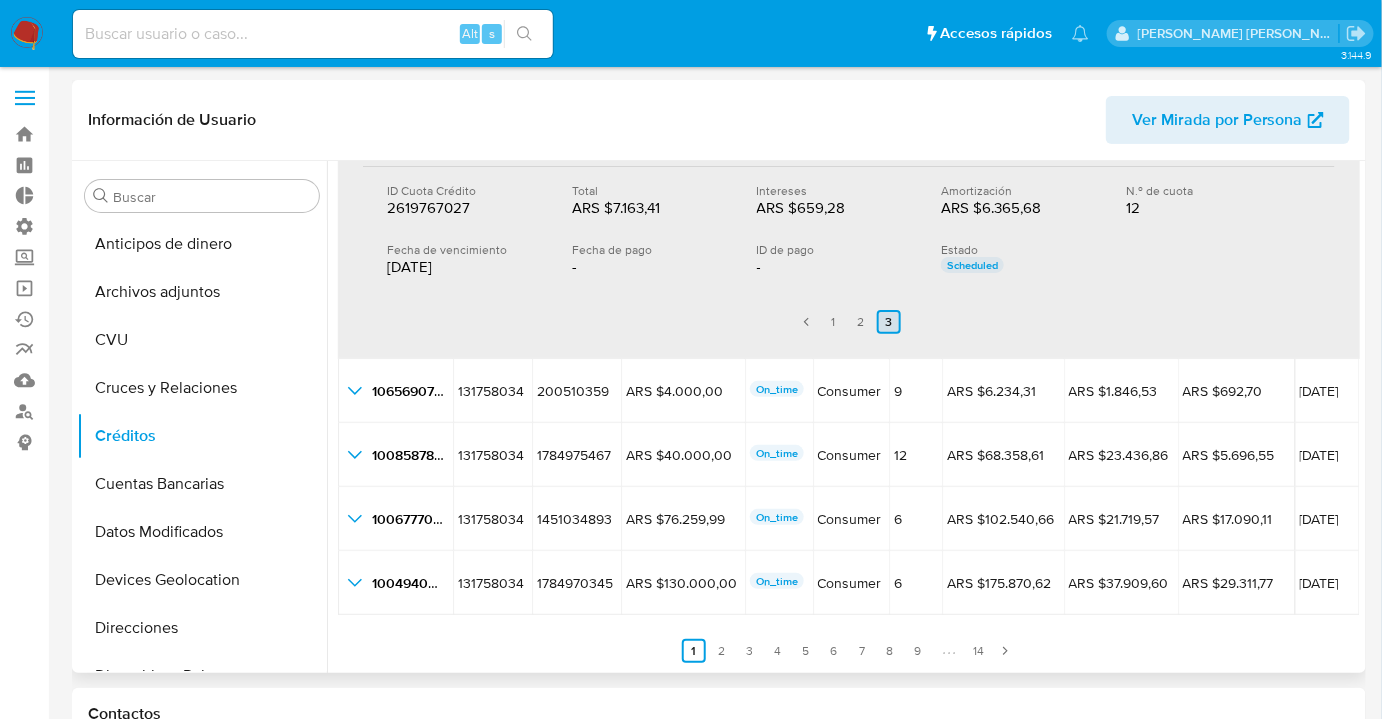 scroll, scrollTop: 127, scrollLeft: 0, axis: vertical 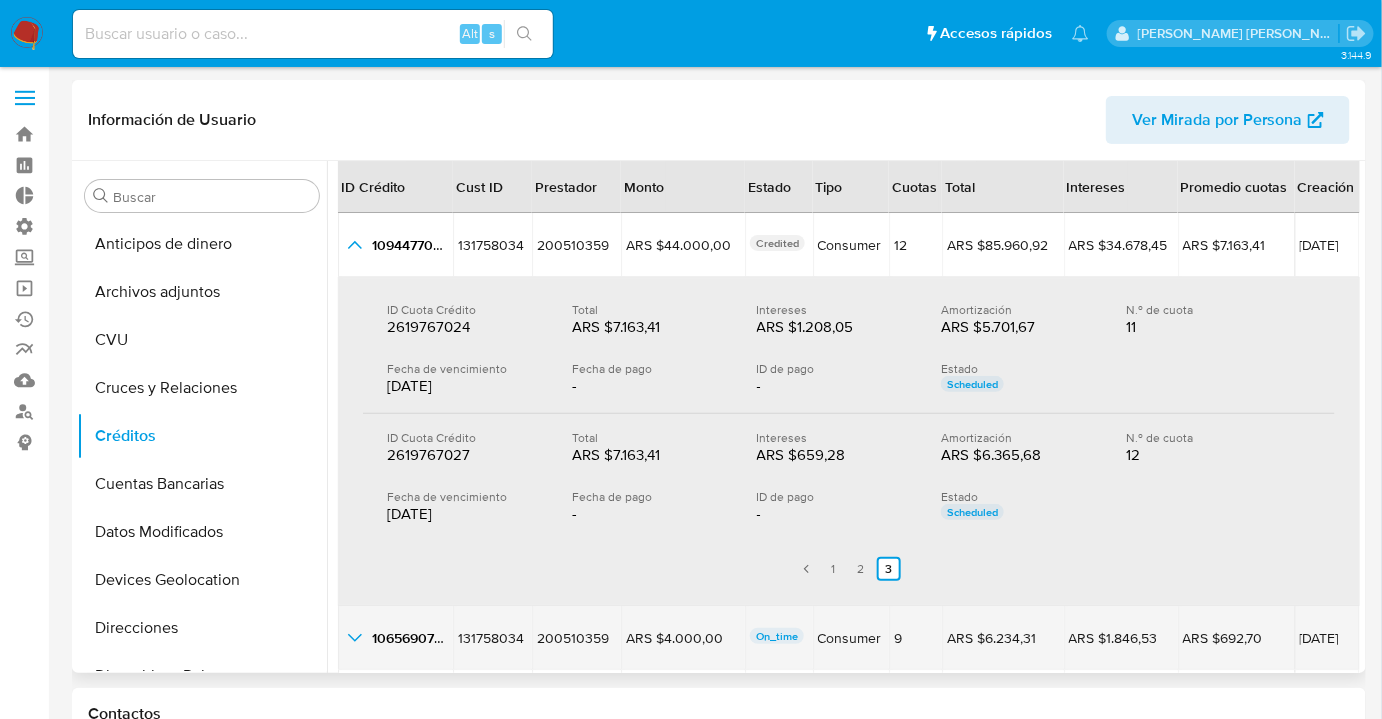 click 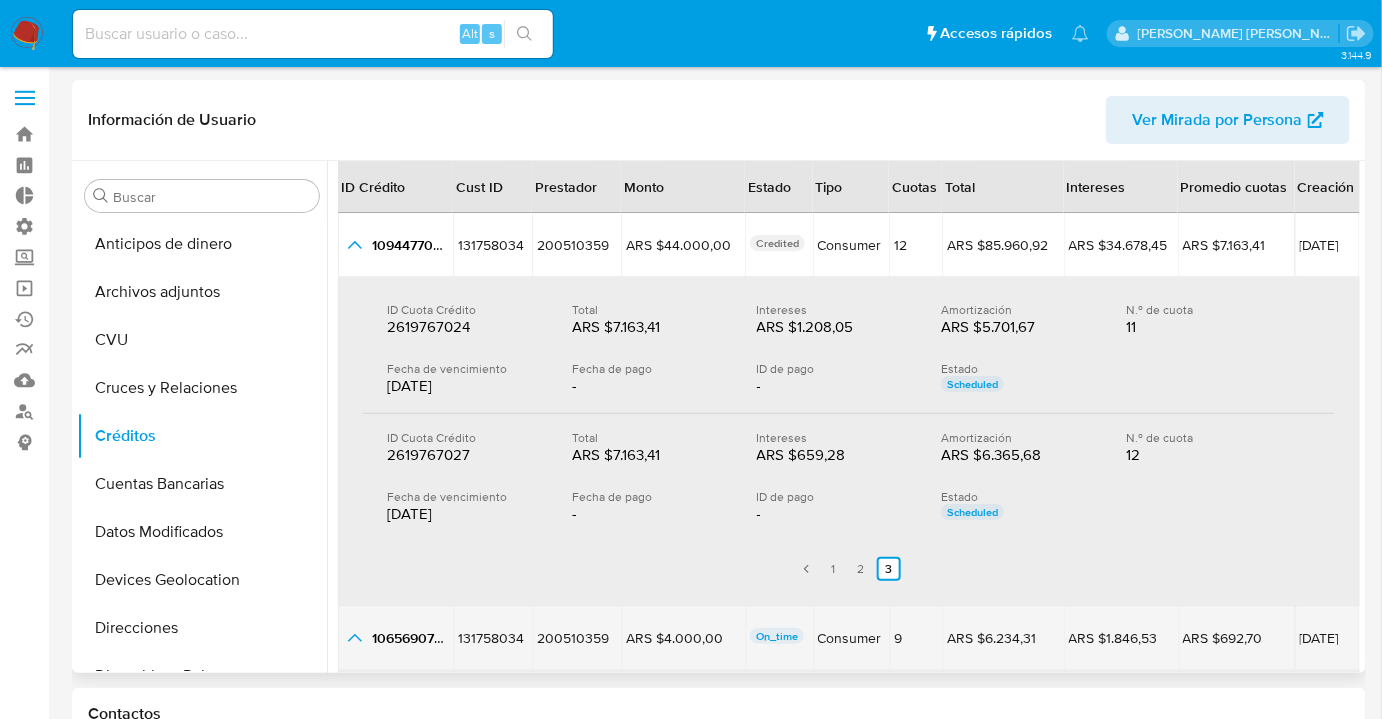 type 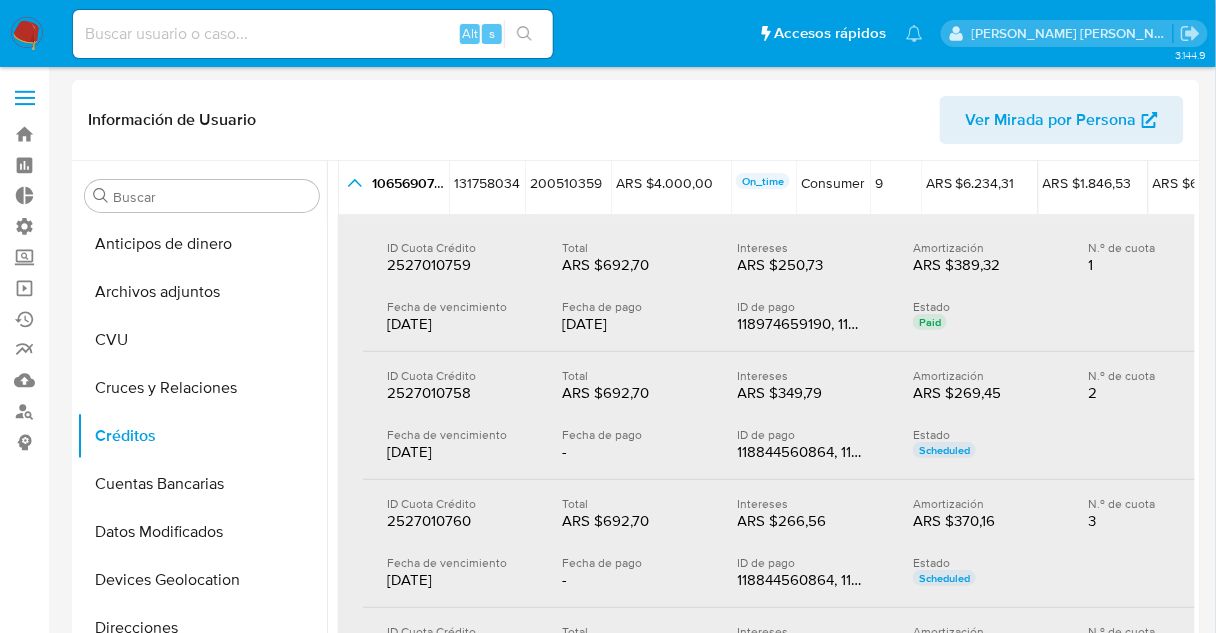 scroll, scrollTop: 600, scrollLeft: 0, axis: vertical 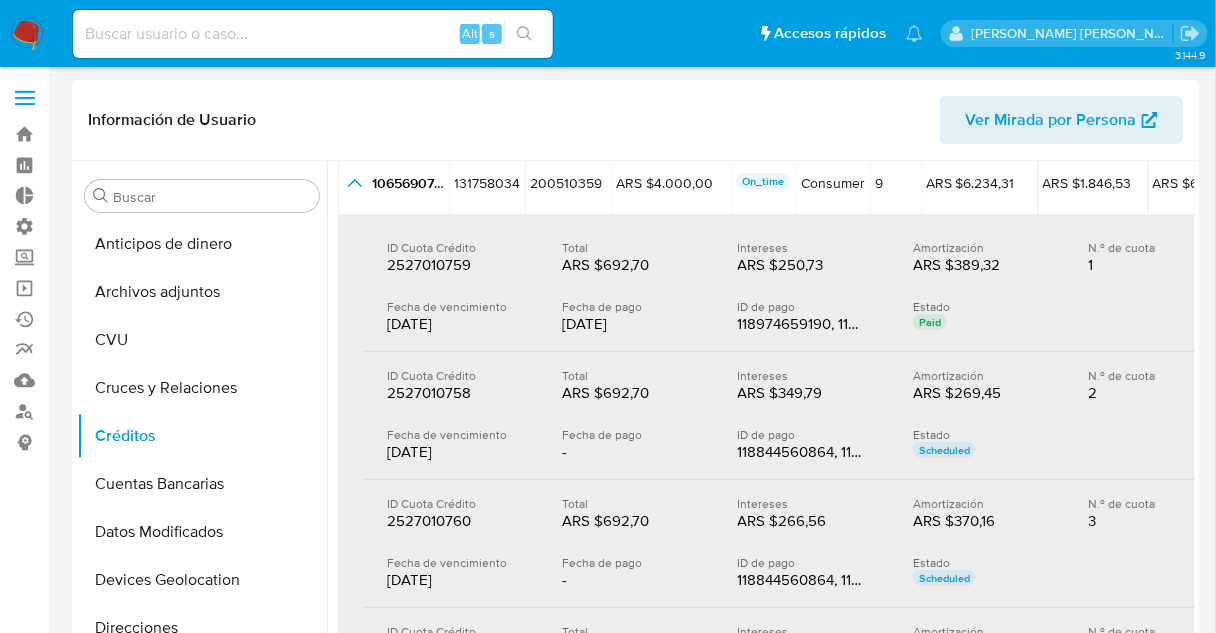 drag, startPoint x: 1395, startPoint y: 1, endPoint x: 713, endPoint y: 397, distance: 788.6317 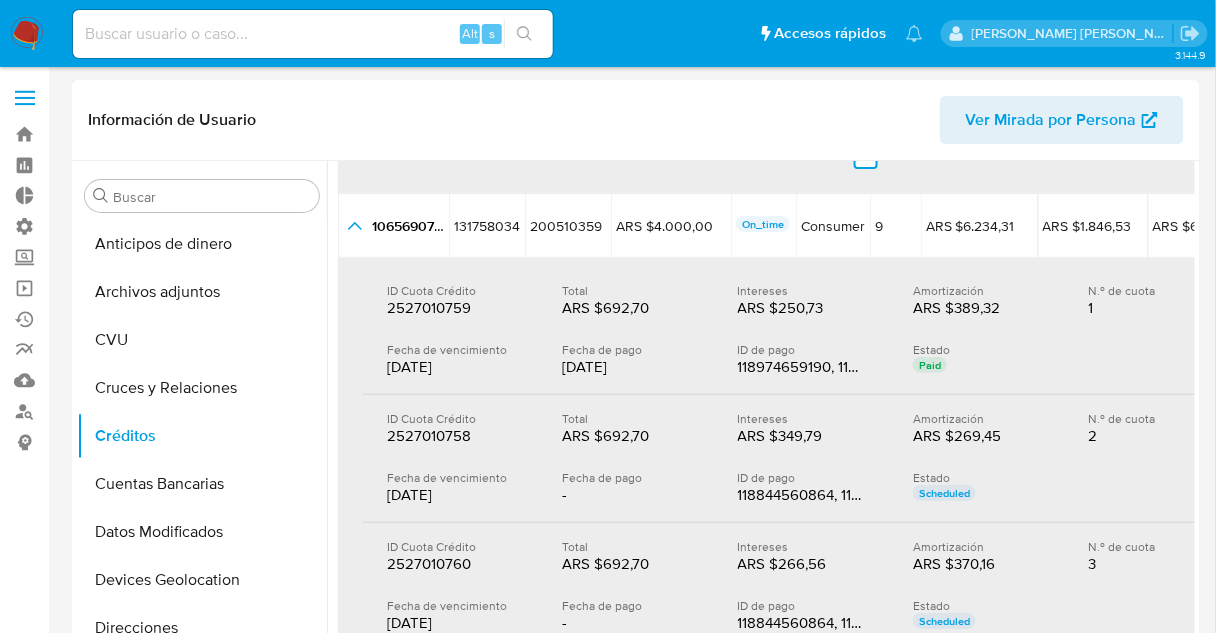 scroll, scrollTop: 555, scrollLeft: 0, axis: vertical 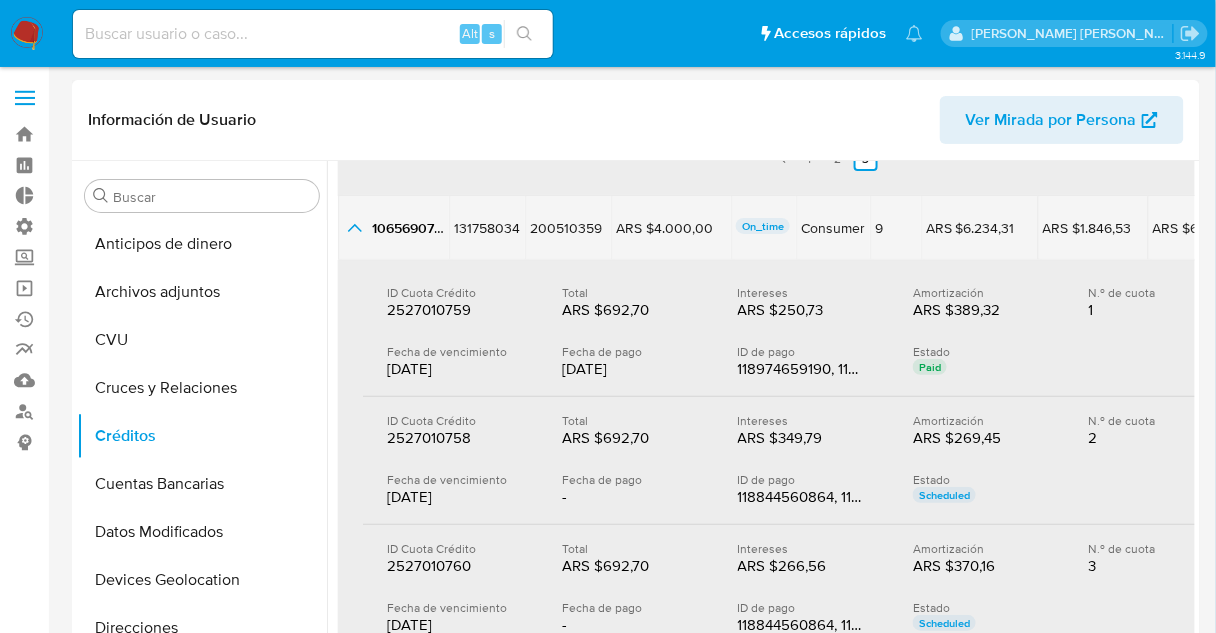 click on "1065690780   1065690780" at bounding box center (393, 228) 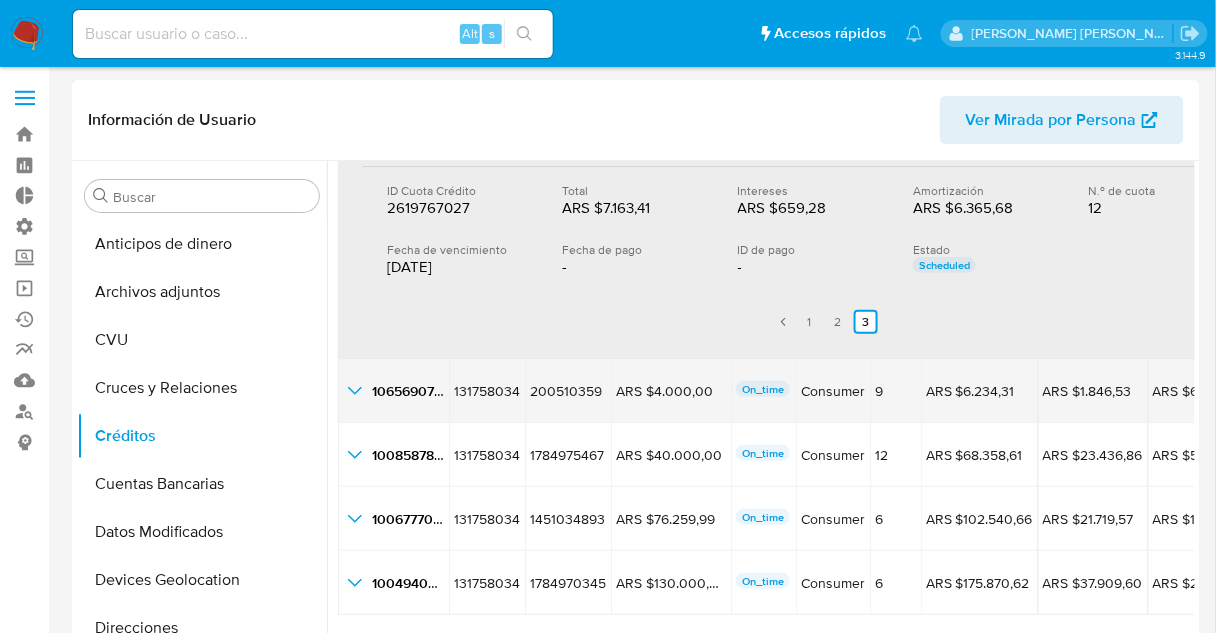 scroll, scrollTop: 390, scrollLeft: 0, axis: vertical 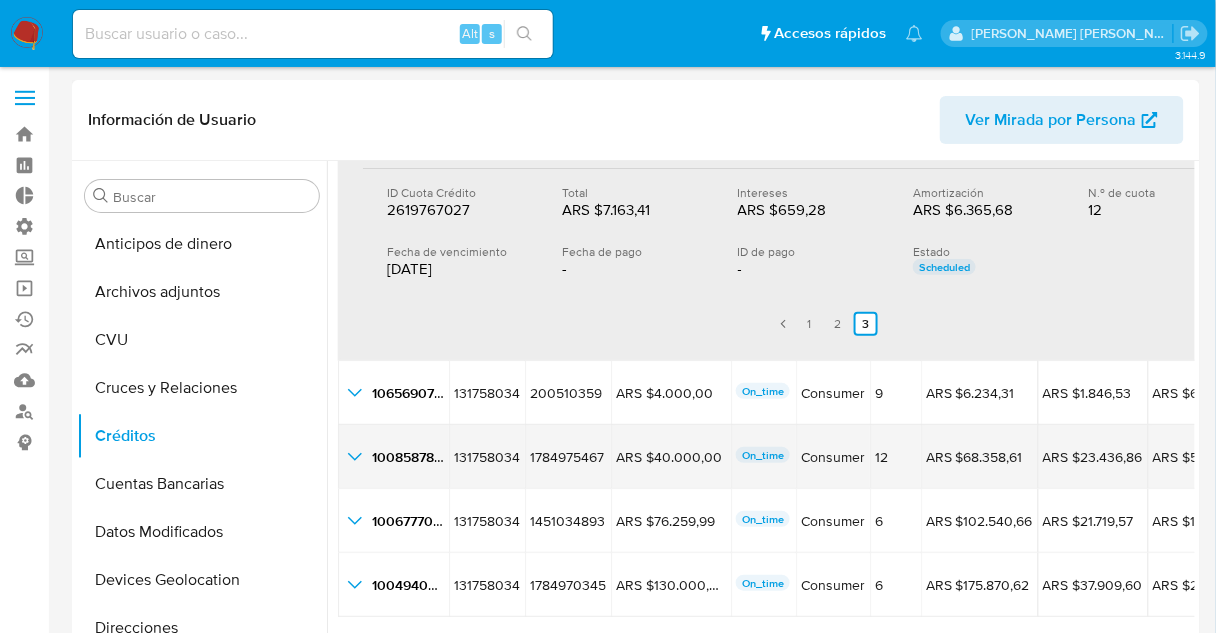 click 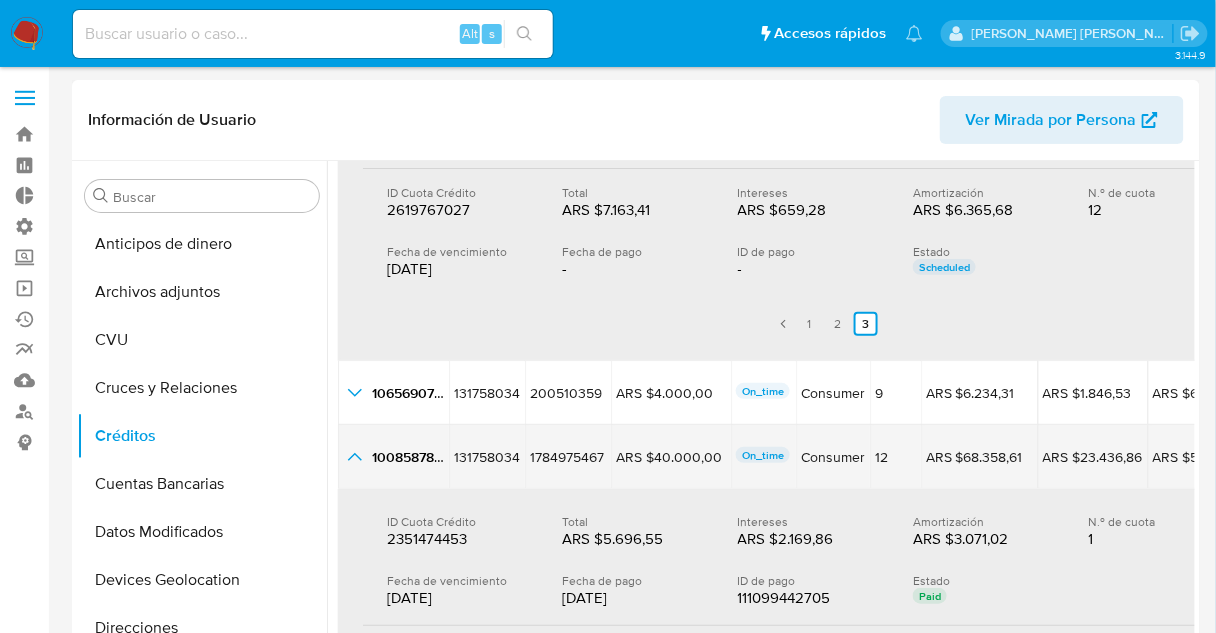 type 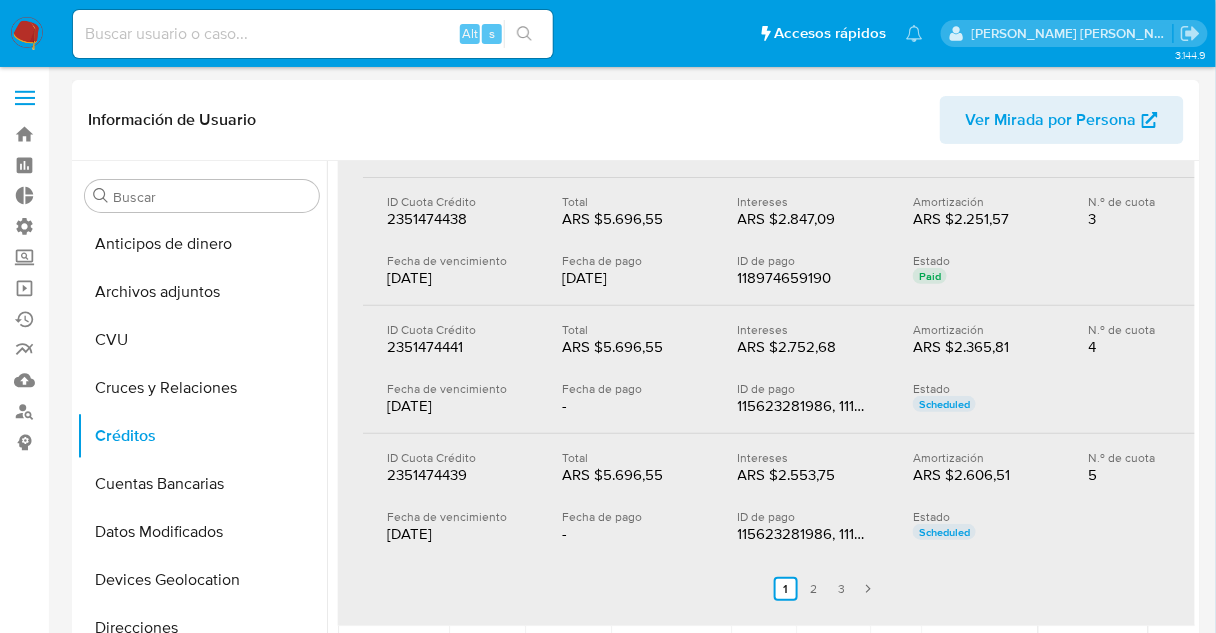 scroll, scrollTop: 1025, scrollLeft: 0, axis: vertical 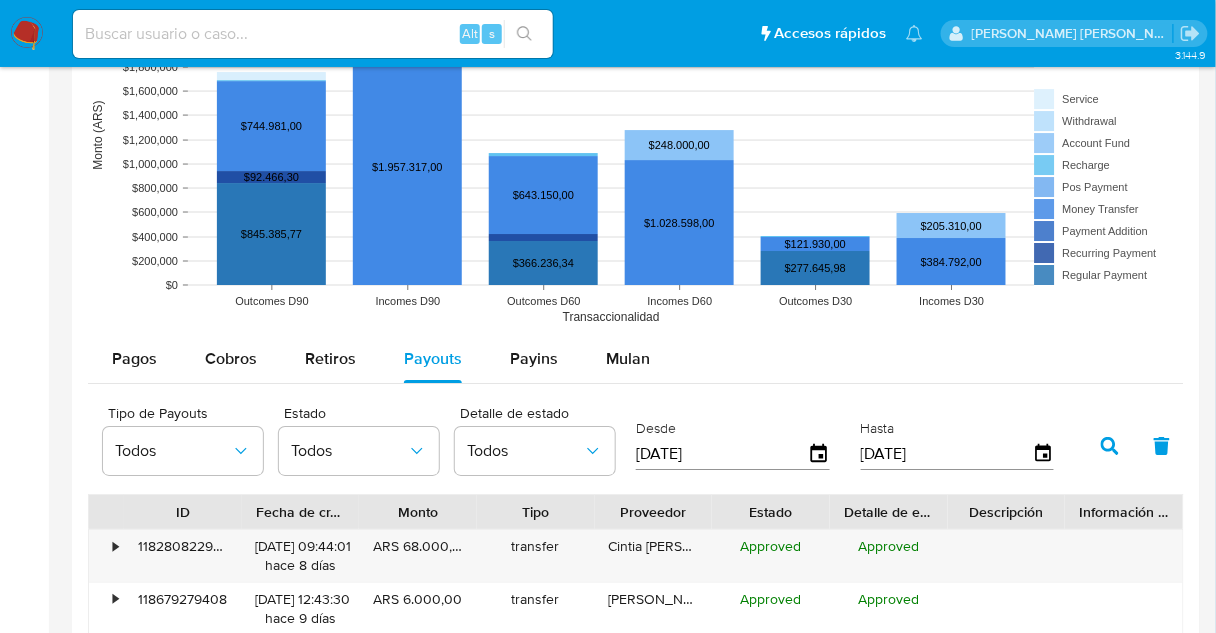 click on "Pagos Cobros Retiros Payouts Payins Mulan" at bounding box center [636, 359] 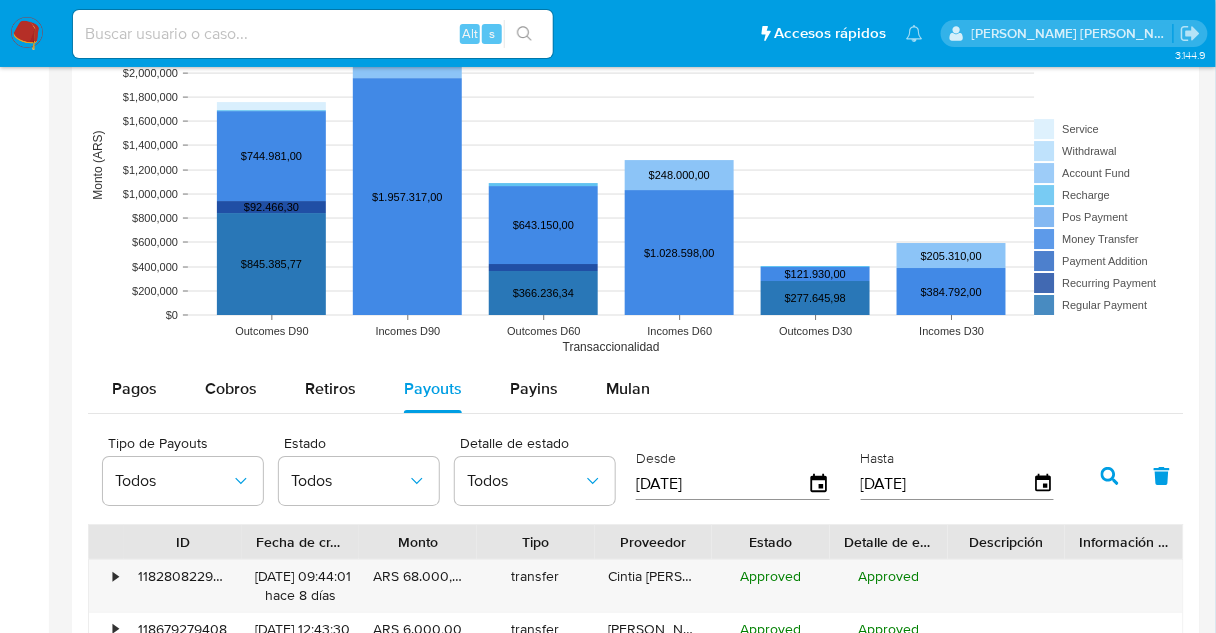 scroll, scrollTop: 1600, scrollLeft: 0, axis: vertical 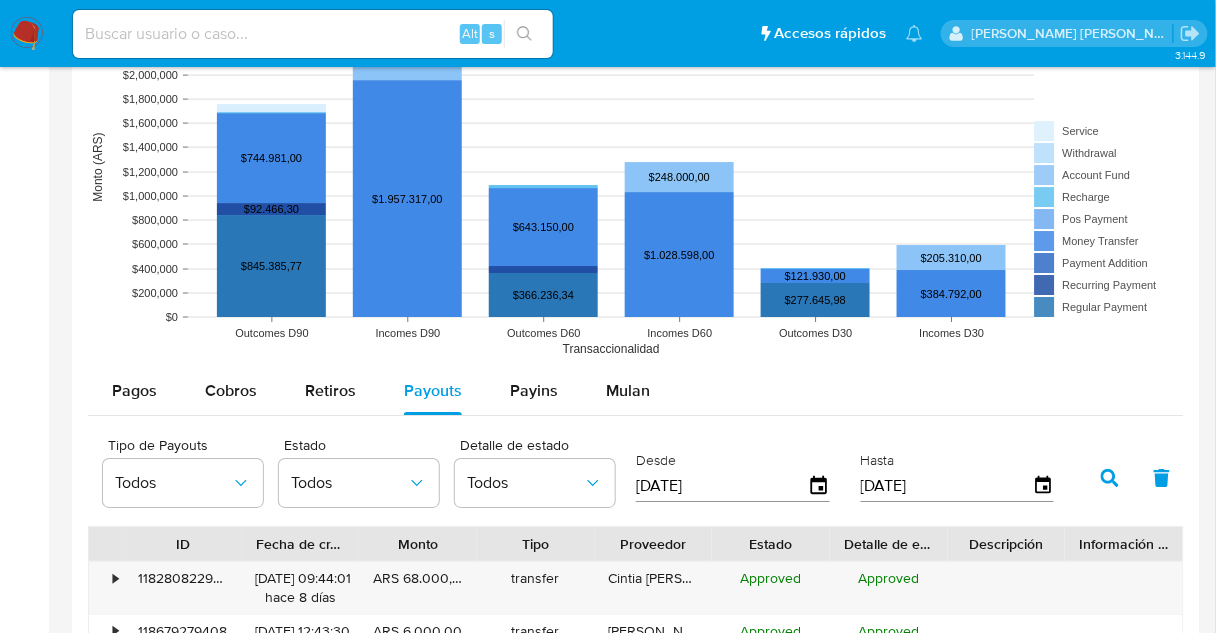 click on "Pagos Cobros Retiros Payouts Payins Mulan" at bounding box center [636, 391] 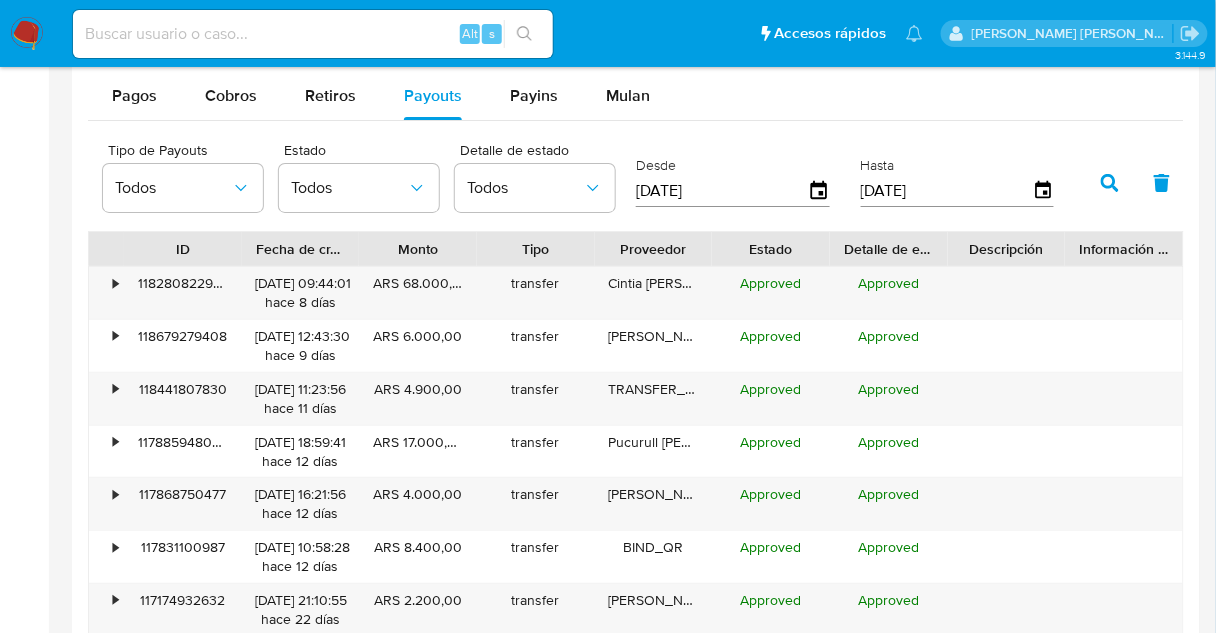 scroll, scrollTop: 1888, scrollLeft: 0, axis: vertical 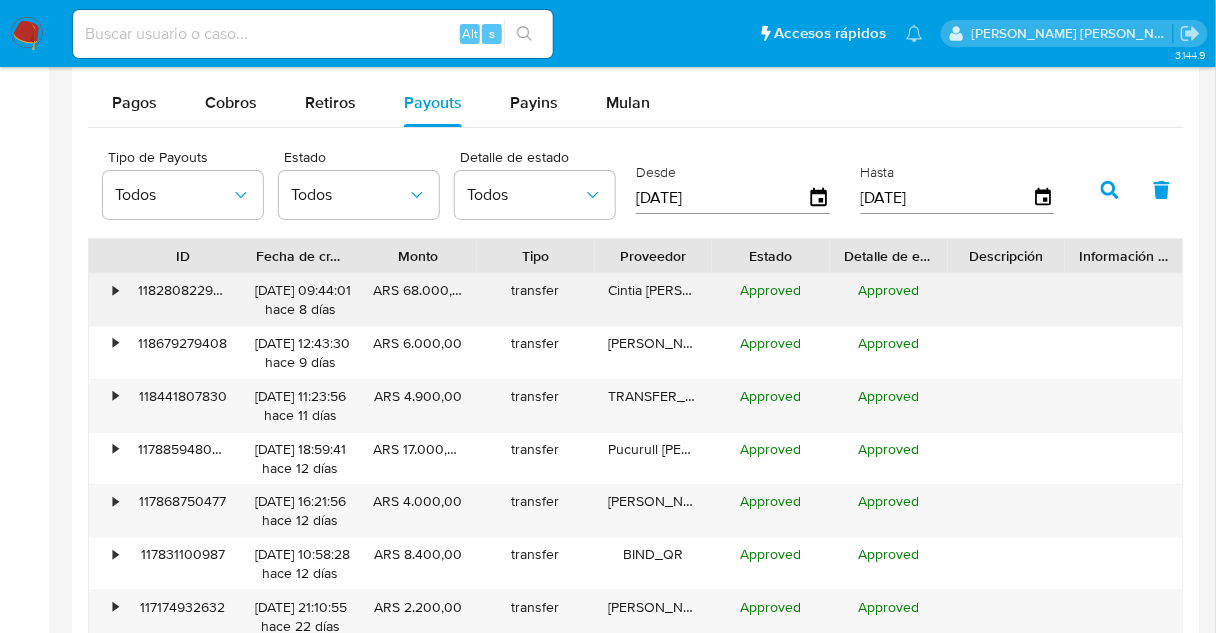 click on "•" at bounding box center [106, 300] 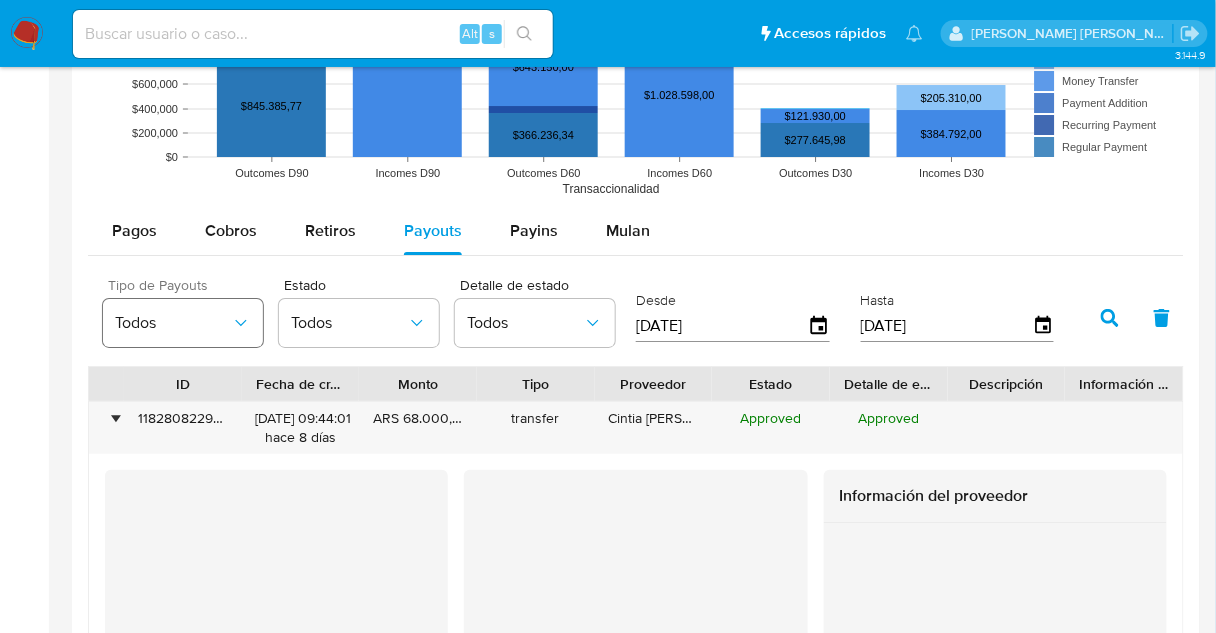 scroll, scrollTop: 1792, scrollLeft: 0, axis: vertical 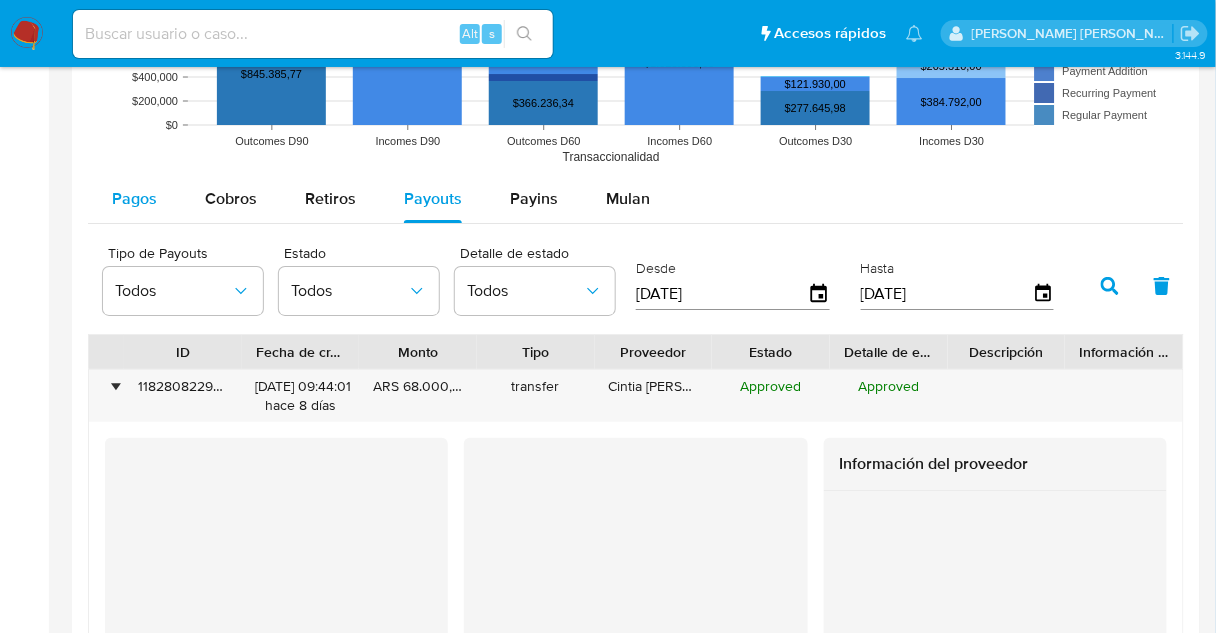 click on "Pagos" at bounding box center (134, 199) 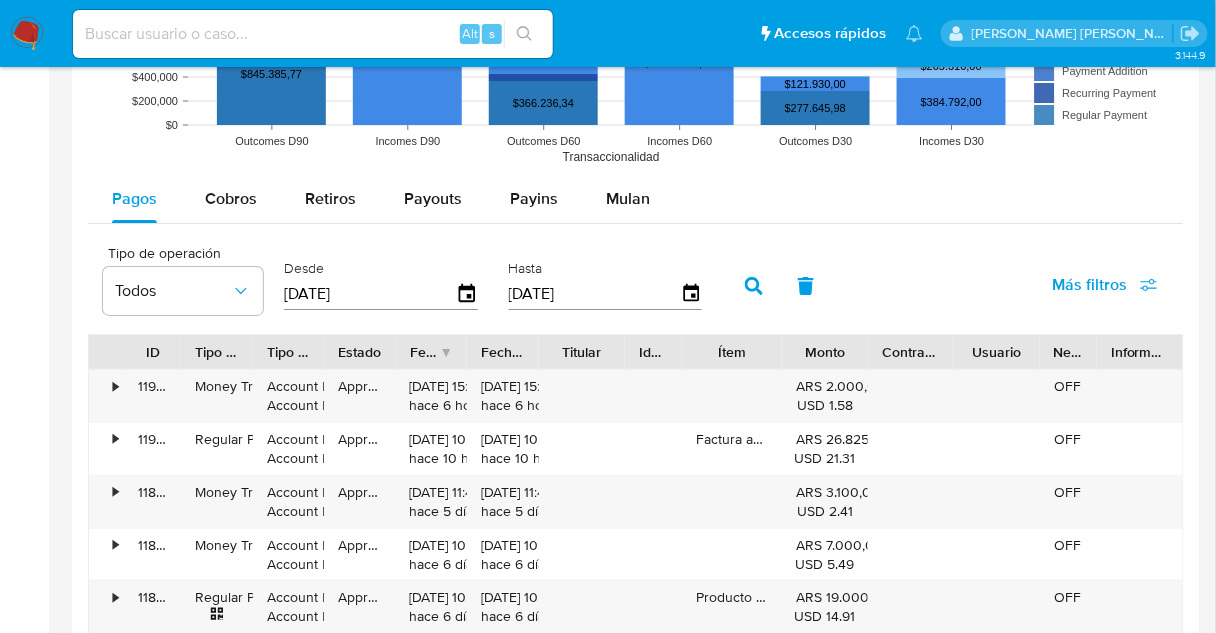type 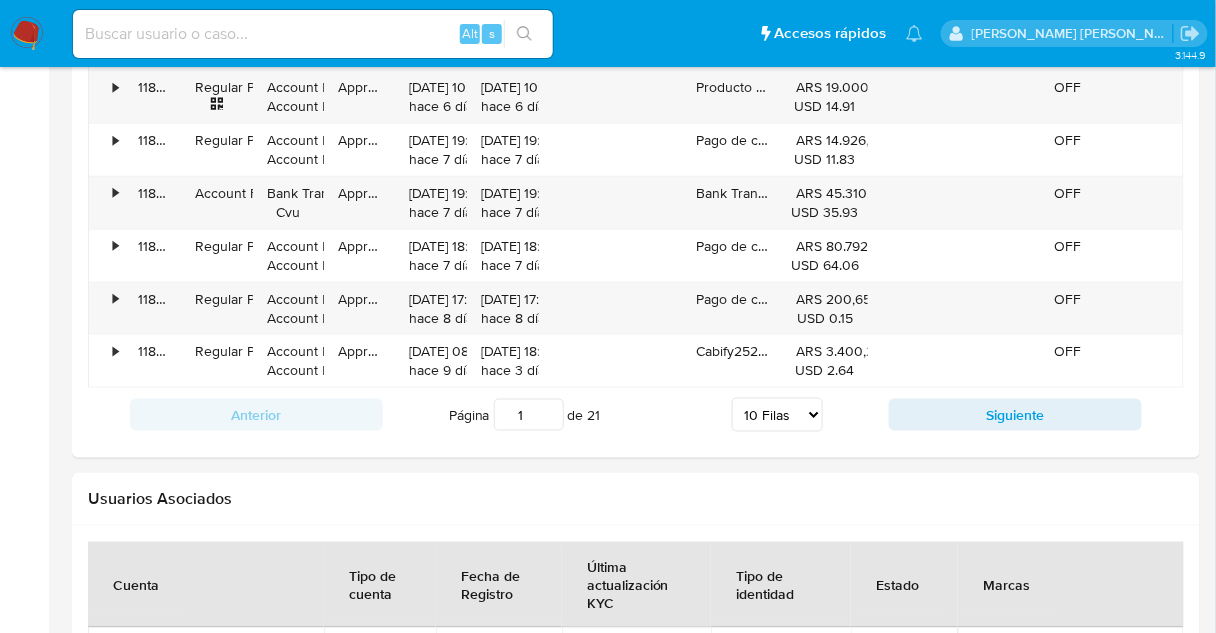 scroll, scrollTop: 2304, scrollLeft: 0, axis: vertical 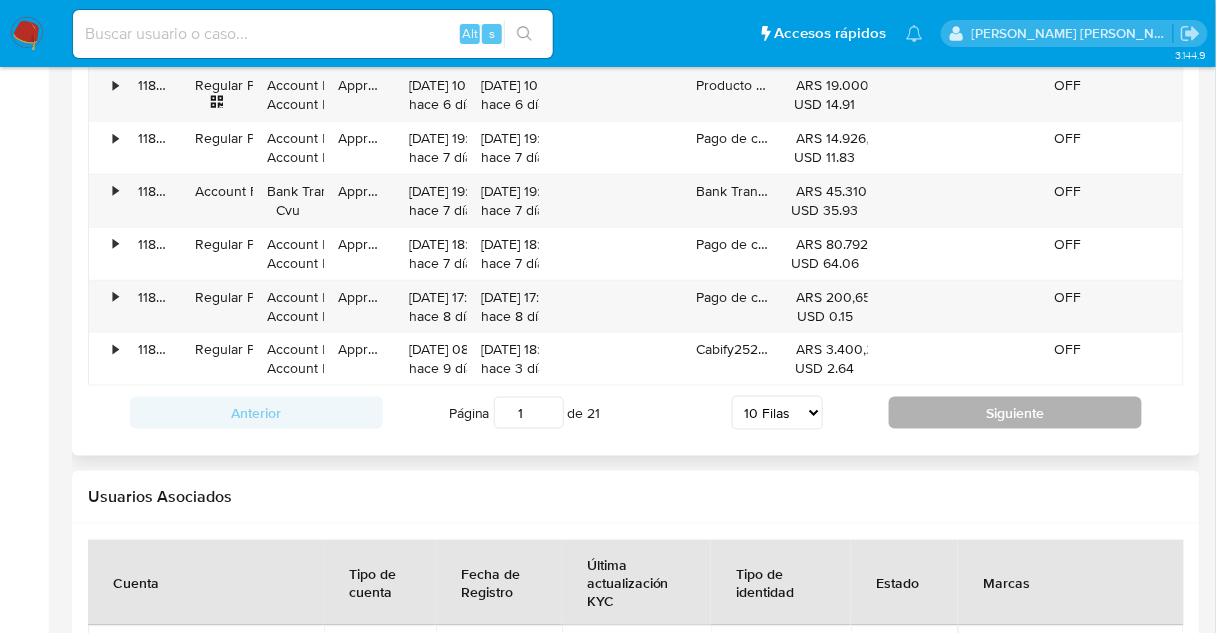 click on "Siguiente" at bounding box center [1015, 413] 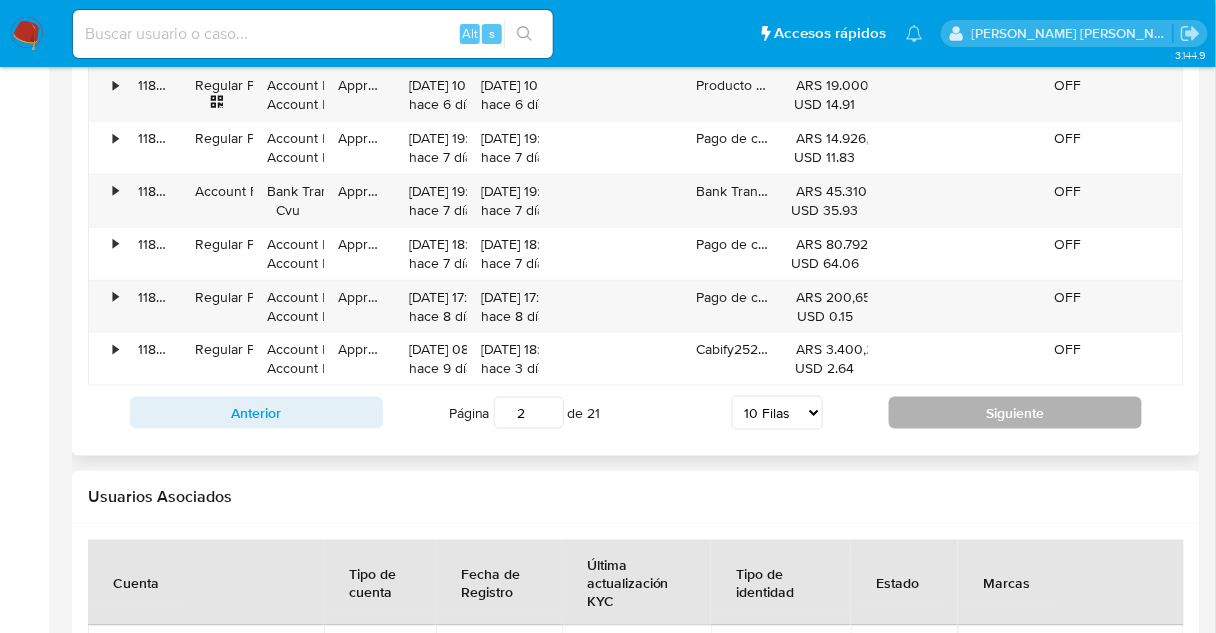 type on "2" 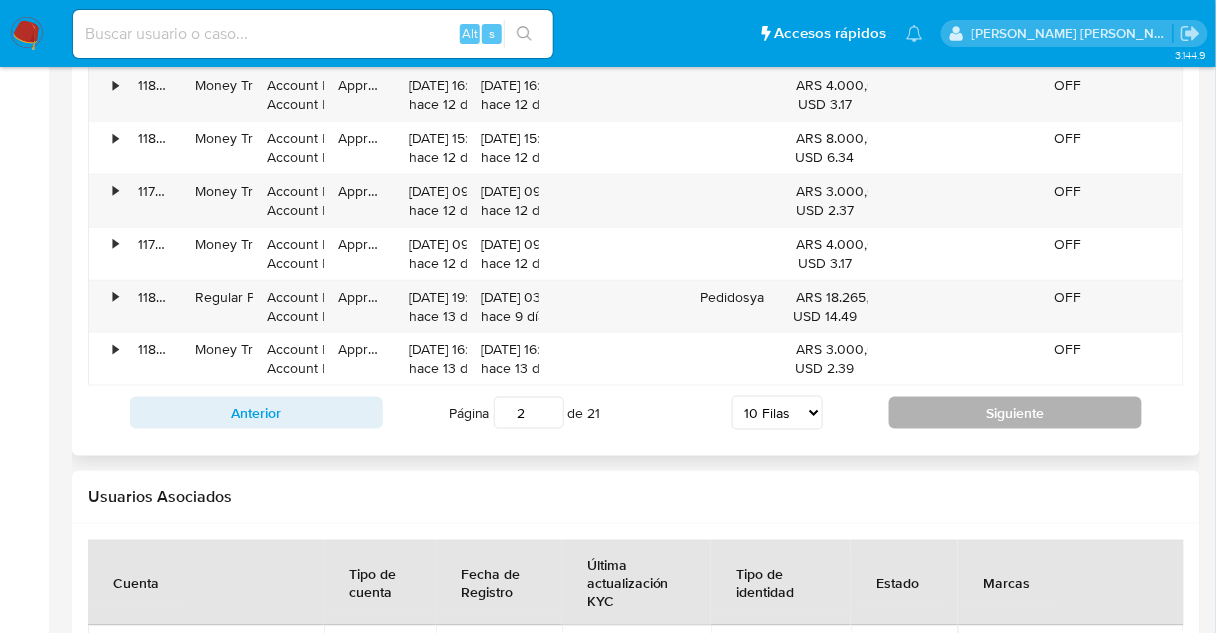 type 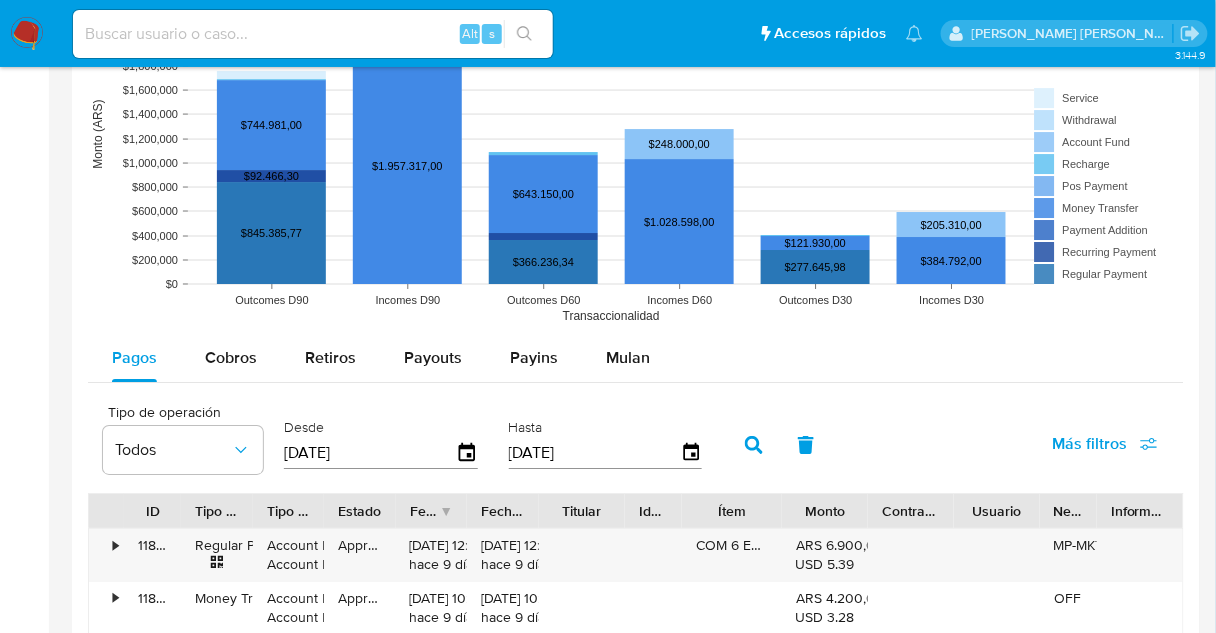 scroll, scrollTop: 1632, scrollLeft: 0, axis: vertical 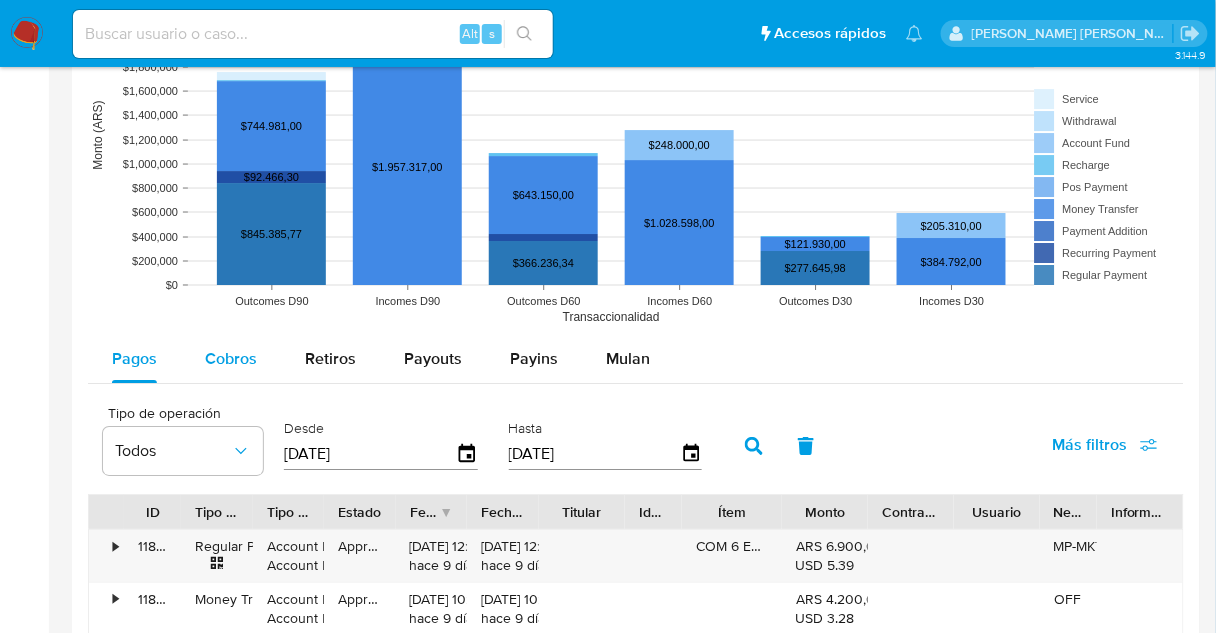 click on "Cobros" at bounding box center (231, 359) 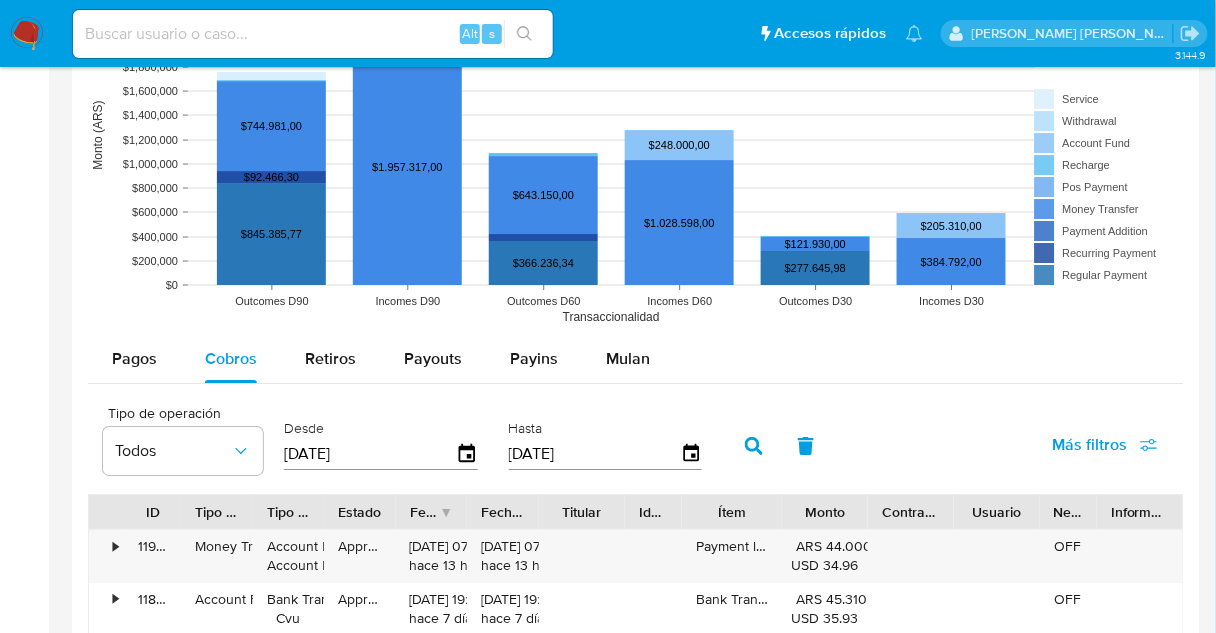 click on "3.144.9 Información de Usuario Ver Mirada por Persona Buscar Anticipos de dinero Archivos adjuntos CVU Cruces y Relaciones Créditos Cuentas Bancarias Datos Modificados Devices Geolocation Direcciones Dispositivos Point Documentación Fecha Compliant General Historial Casos Historial Riesgo PLD Historial de conversaciones IV Challenges Información de accesos Insurtech Inversiones Items KYC Lista Interna Listas Externas Marcas AML Perfiles Restricciones Nuevo Mundo Tarjetas Contactos Historial CX Soluciones Chat Id Estado Fecha de creación Origen Proceso                                                             Anterior Página   1   de   1 Siguiente Sin Datos Cargando... Transaccionalidad Usuarios Asociados" at bounding box center (608, -52) 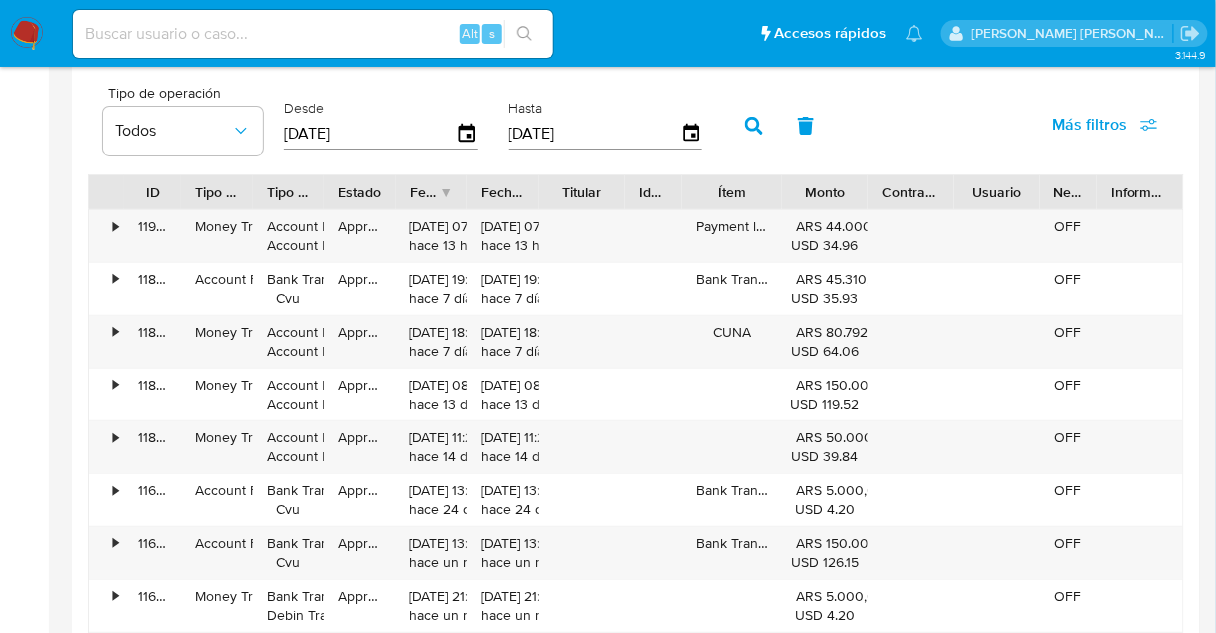 scroll, scrollTop: 1984, scrollLeft: 0, axis: vertical 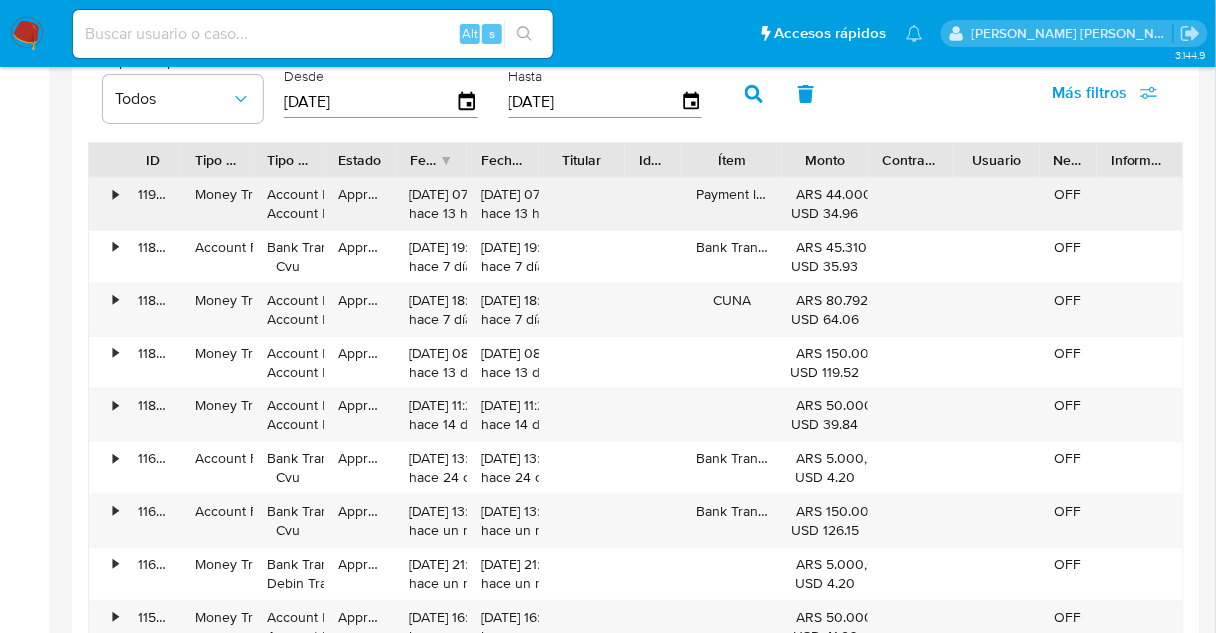click on "•" at bounding box center [106, 204] 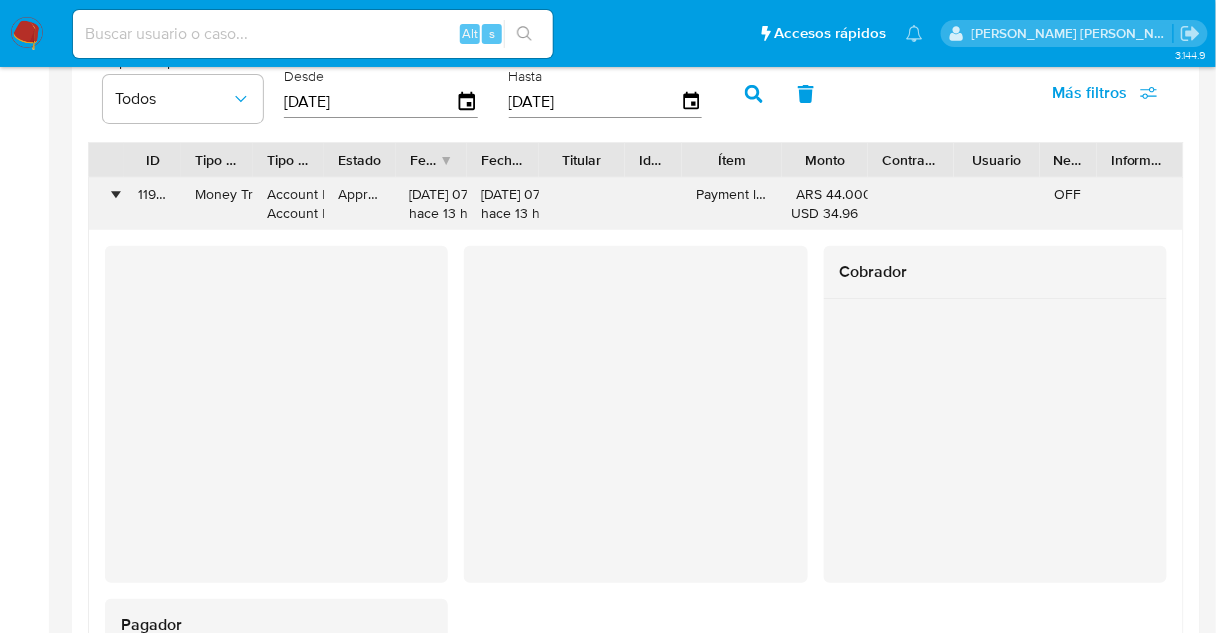 click on "•" at bounding box center (115, 194) 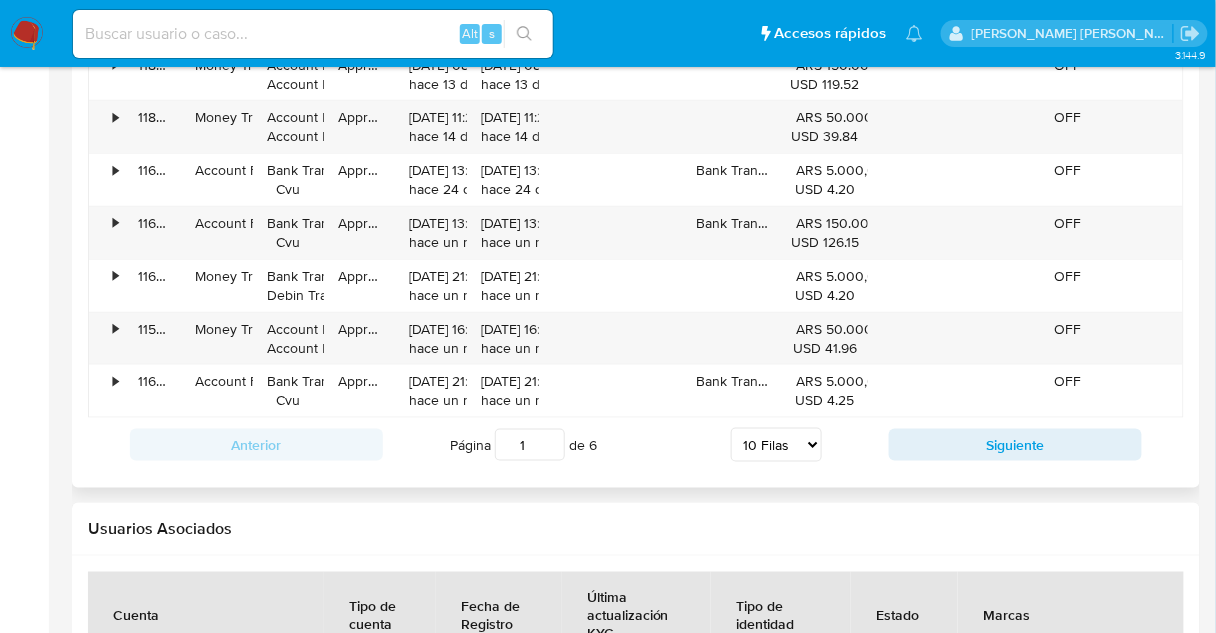 scroll, scrollTop: 2240, scrollLeft: 0, axis: vertical 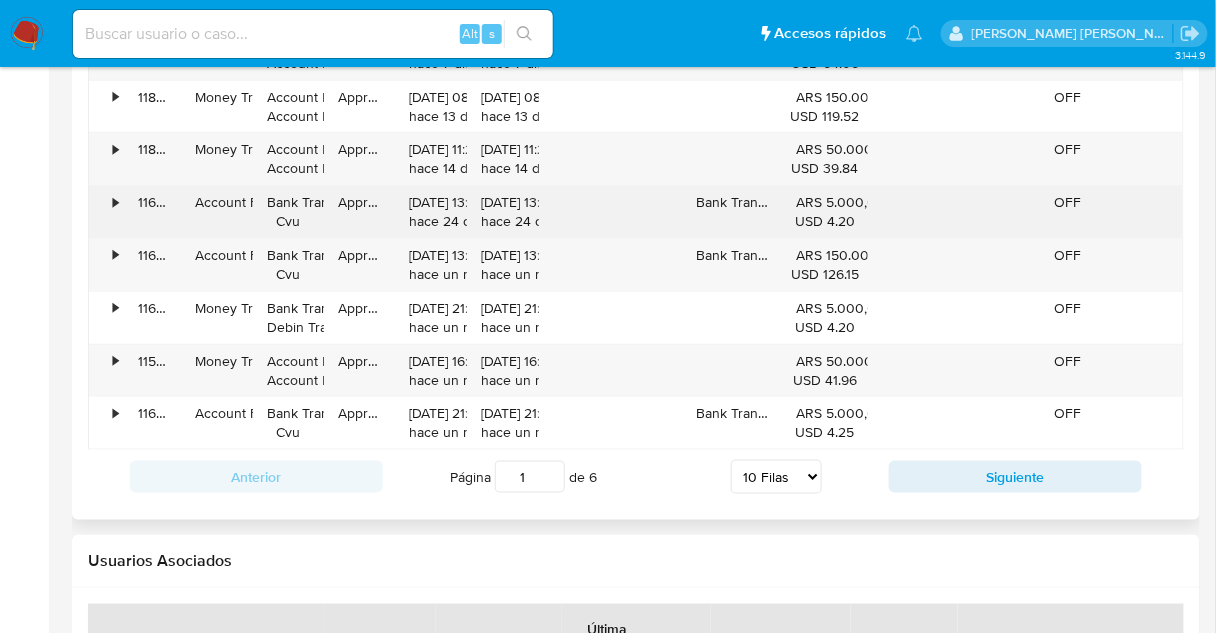 click on "•" at bounding box center (106, 212) 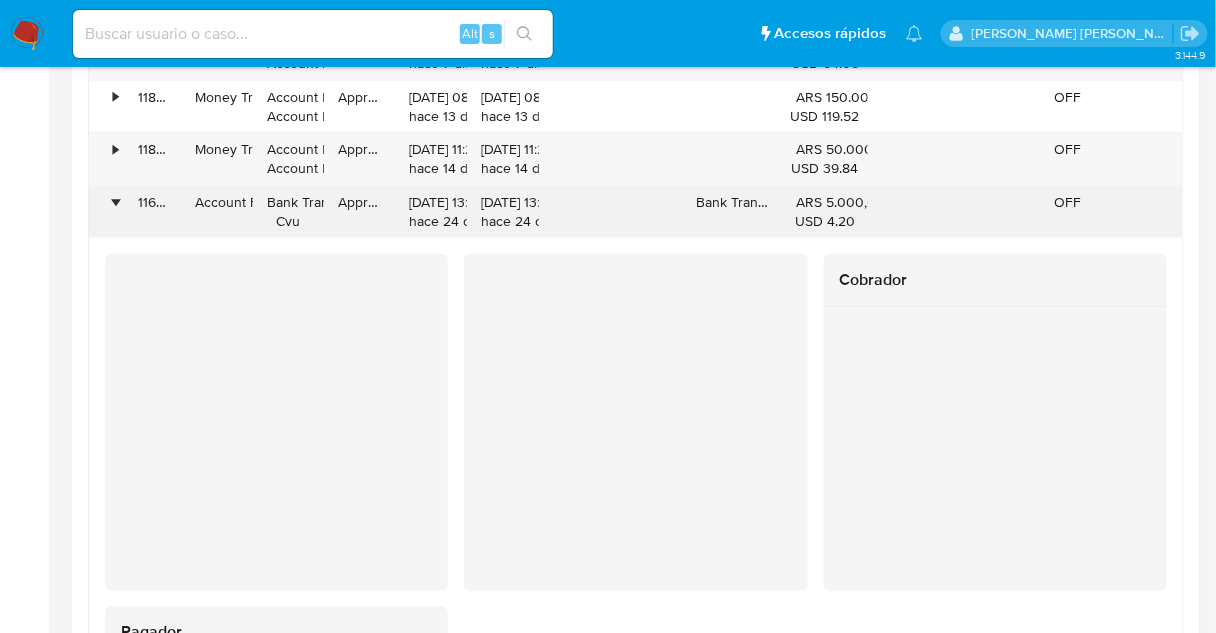 click on "•" at bounding box center (106, 212) 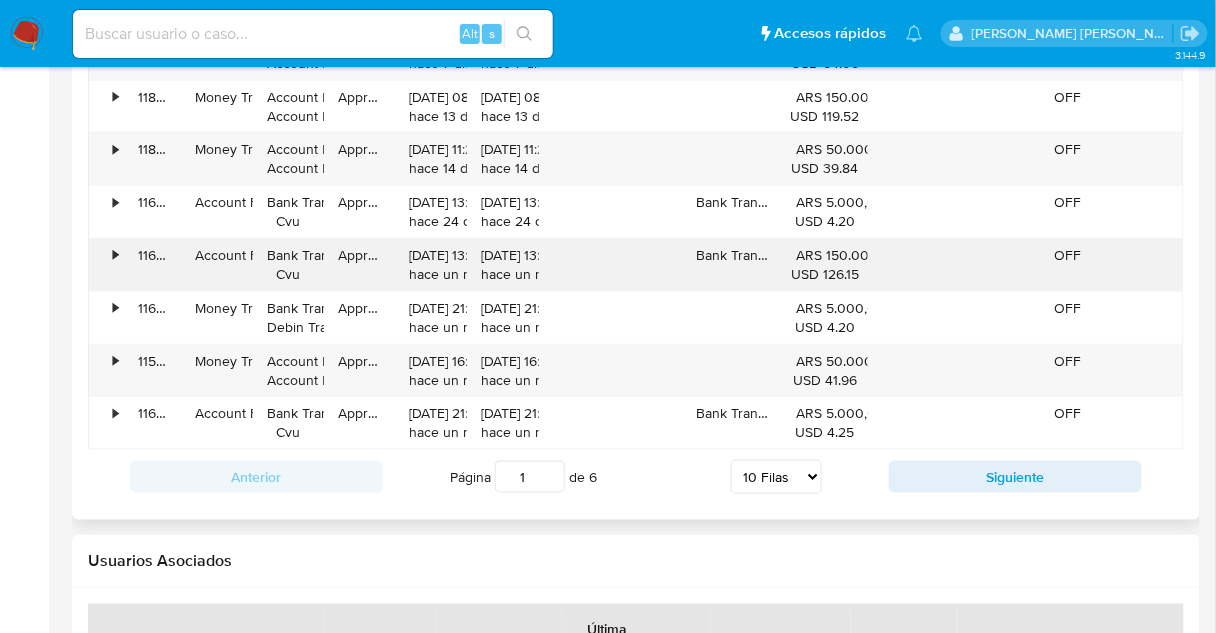 click on "•" at bounding box center [106, 265] 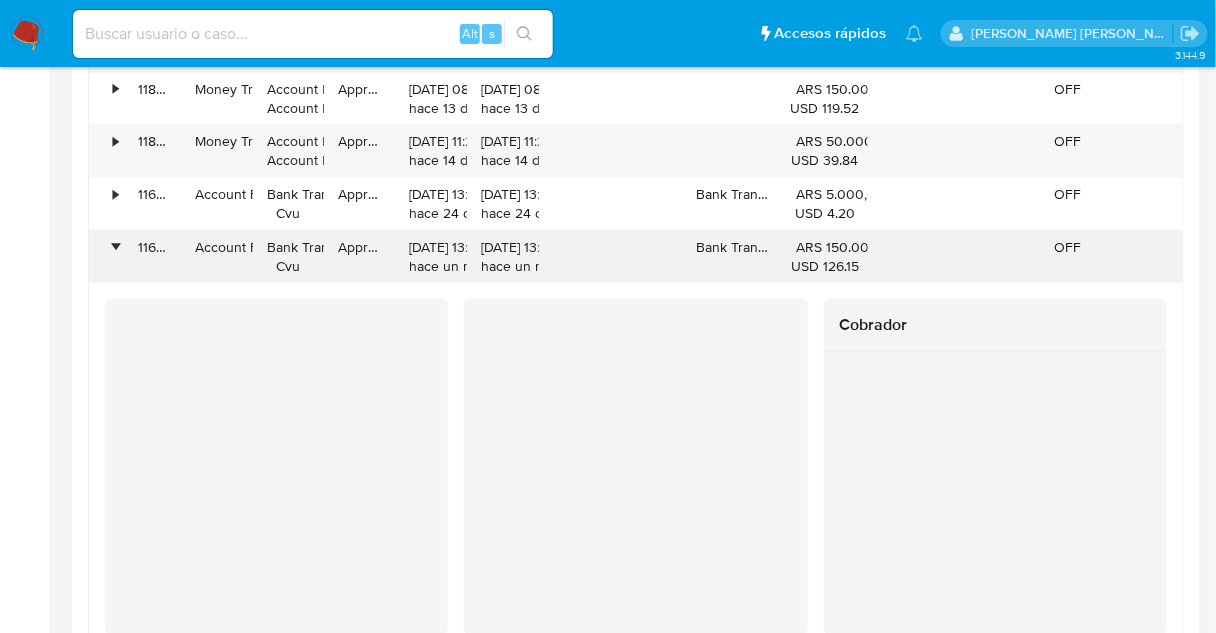 scroll, scrollTop: 2240, scrollLeft: 0, axis: vertical 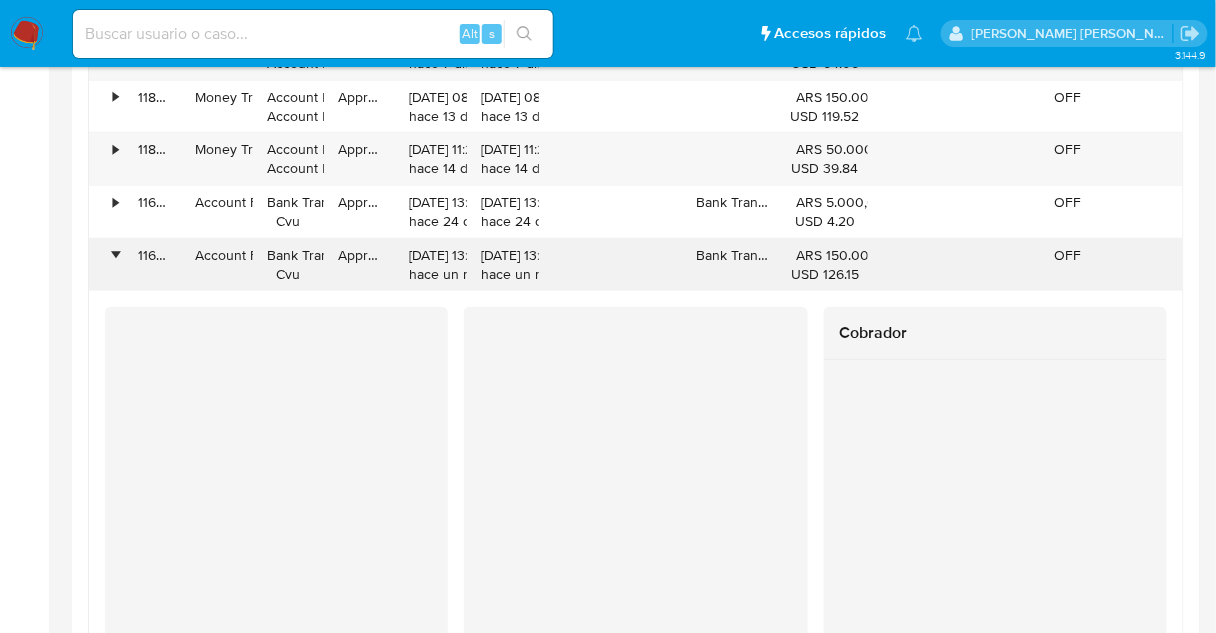 click on "•" at bounding box center (106, 265) 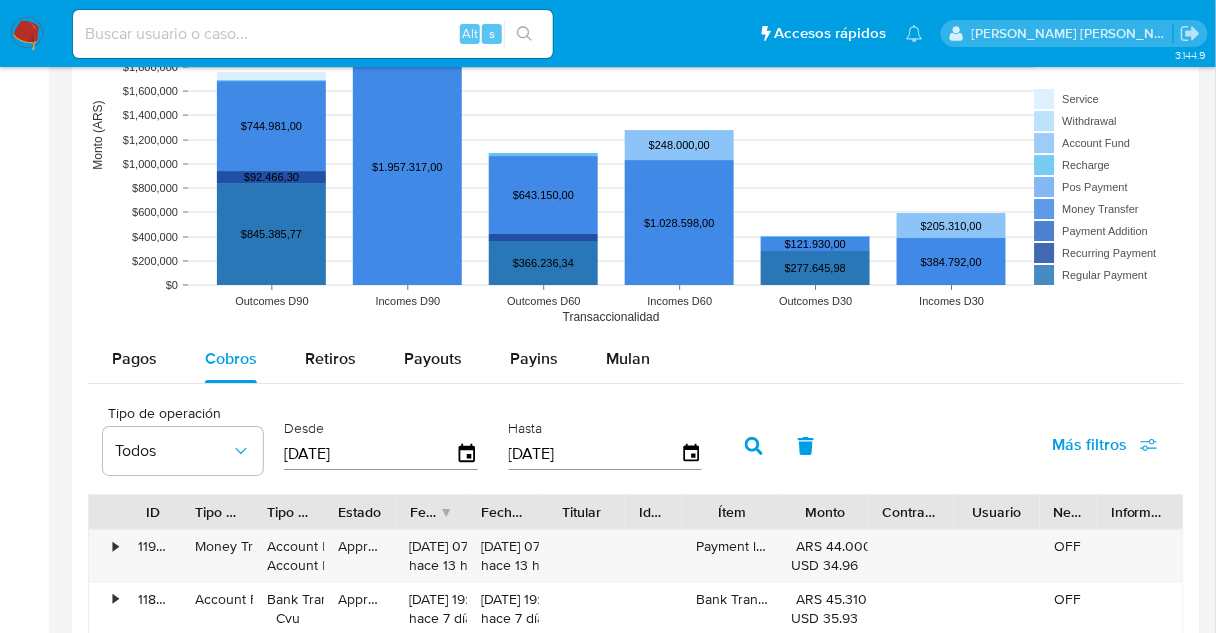 scroll, scrollTop: 1664, scrollLeft: 0, axis: vertical 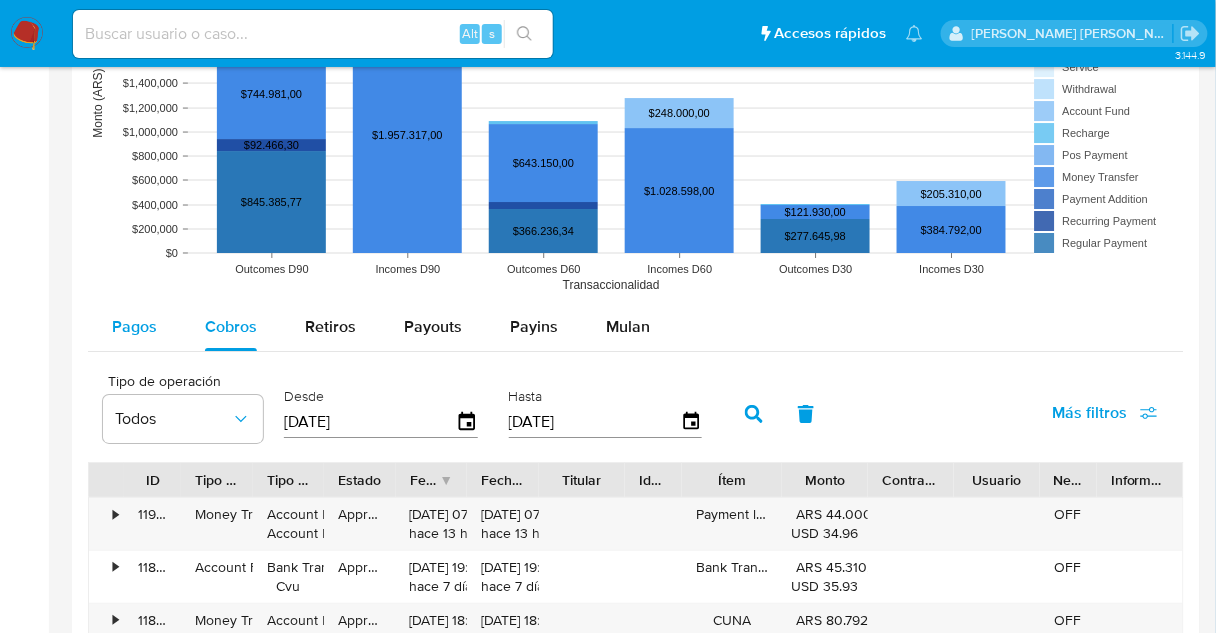 click on "Pagos" at bounding box center (134, 327) 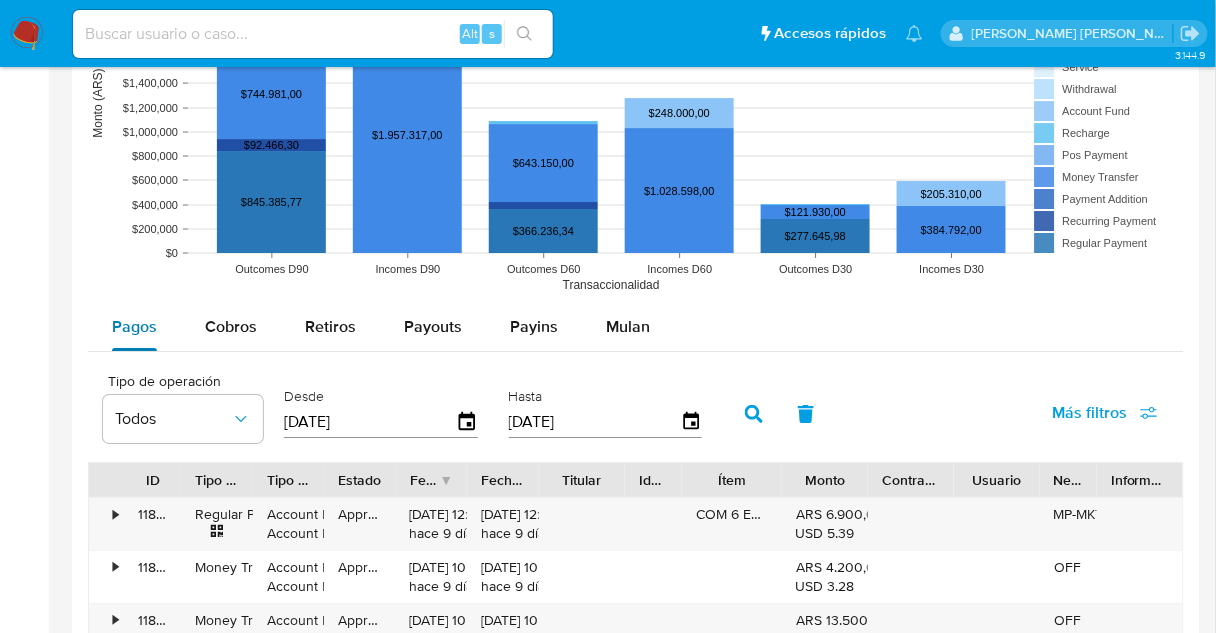 type on "0" 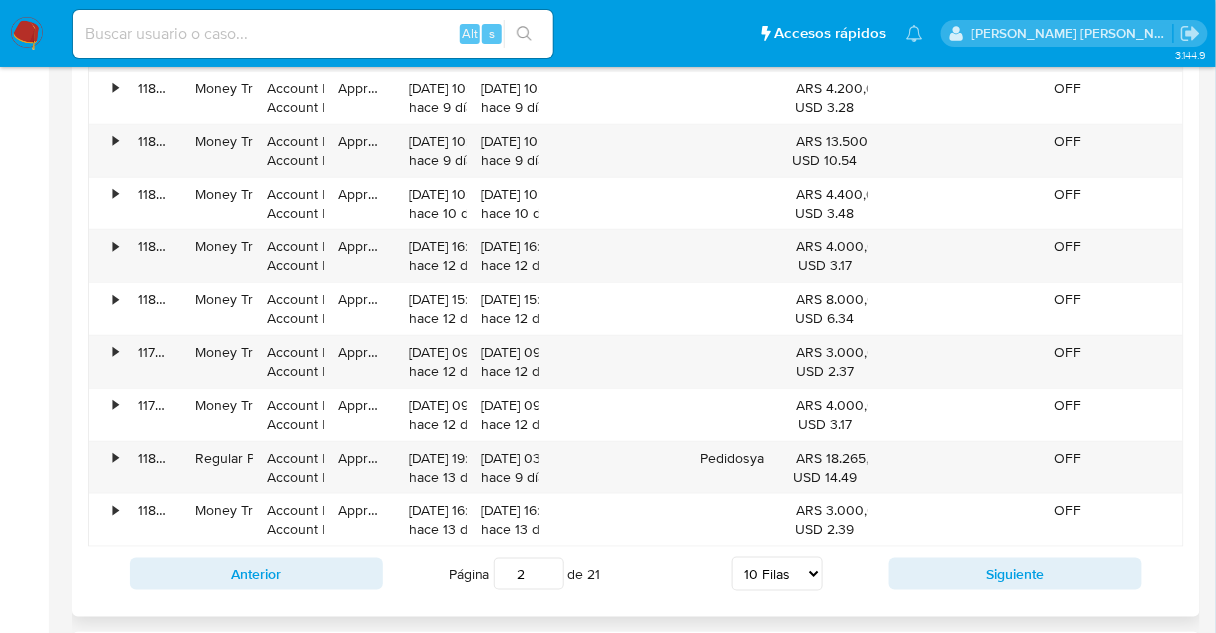 scroll, scrollTop: 2144, scrollLeft: 0, axis: vertical 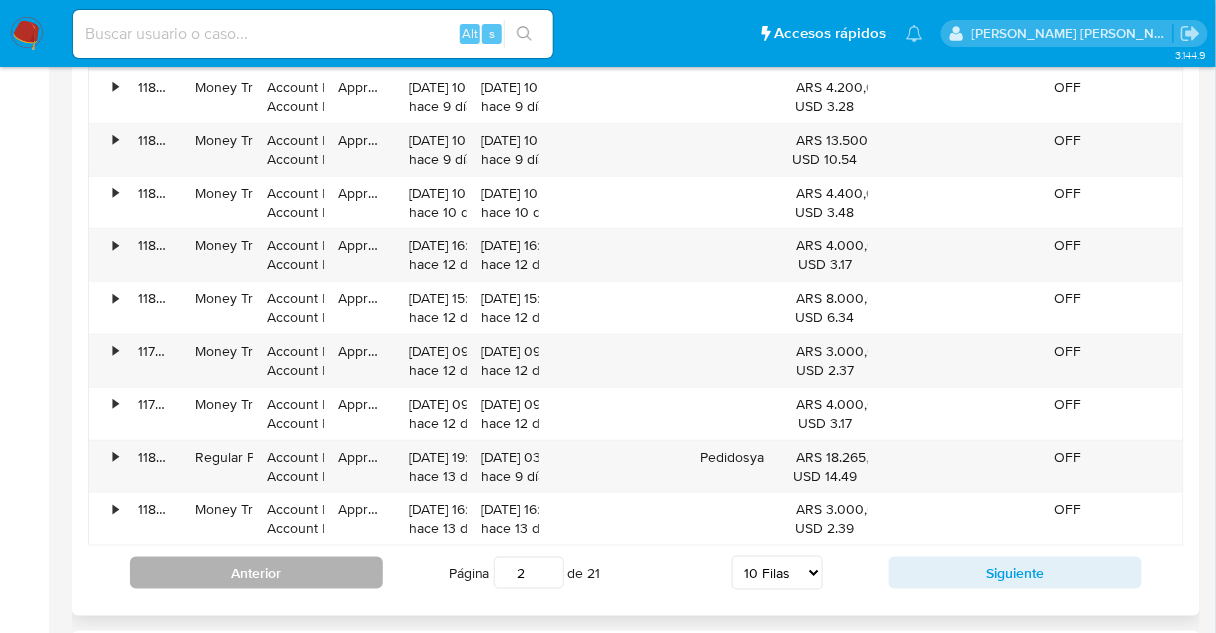 click on "Anterior" at bounding box center (256, 573) 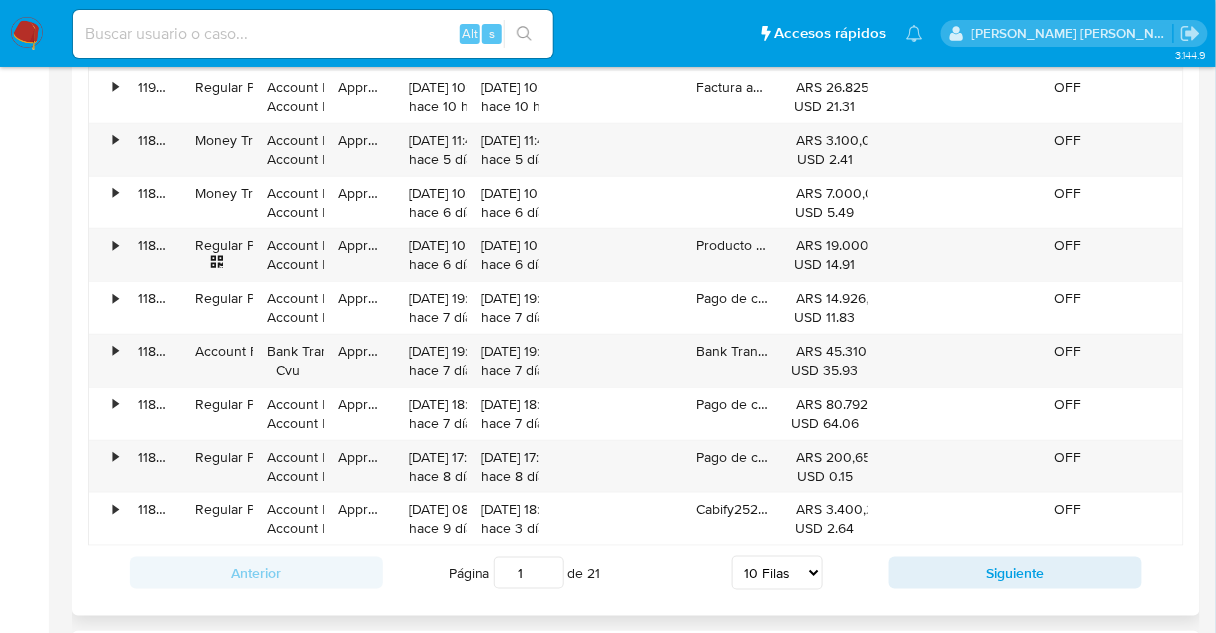 scroll, scrollTop: 2112, scrollLeft: 0, axis: vertical 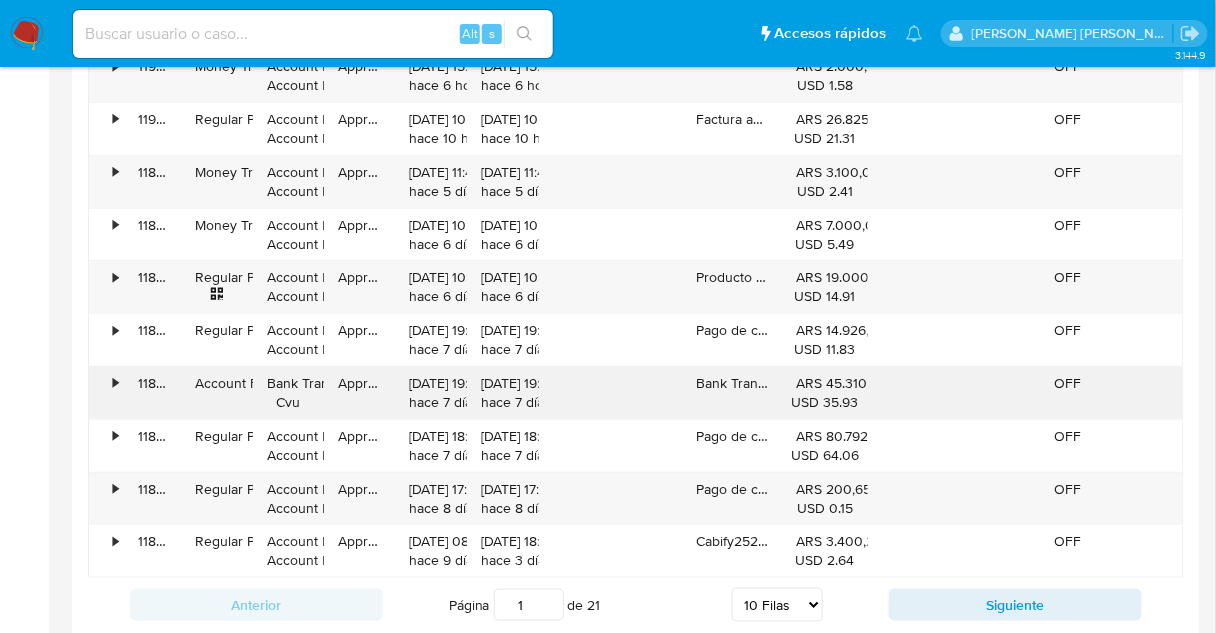 click on "•" at bounding box center [115, 383] 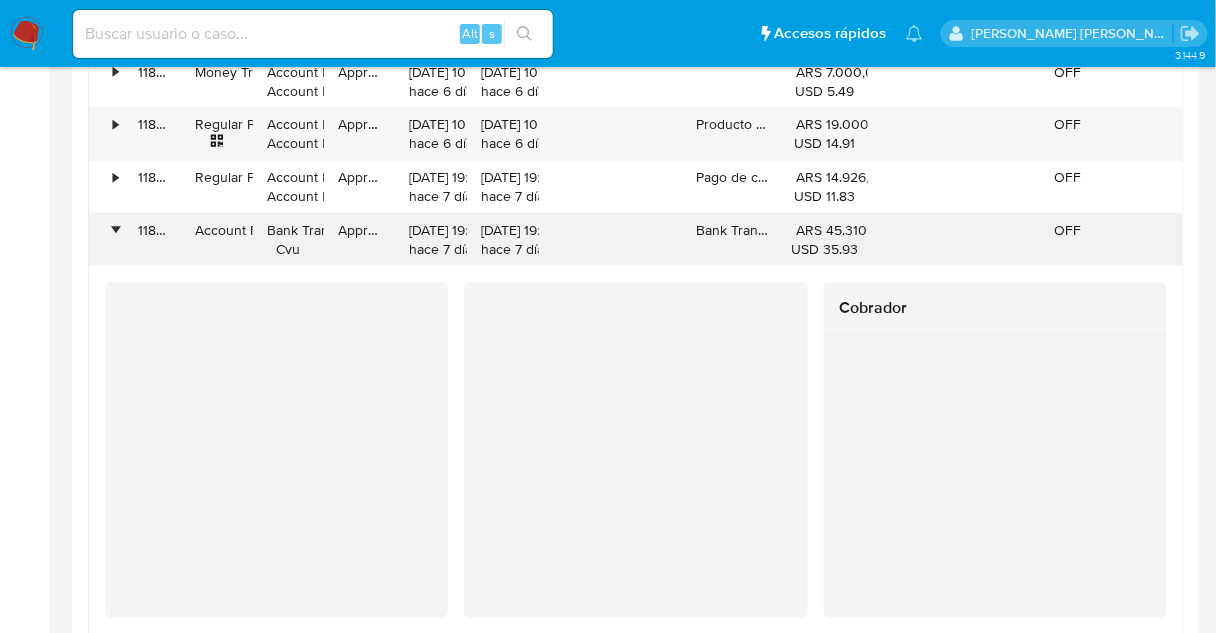 scroll, scrollTop: 2304, scrollLeft: 0, axis: vertical 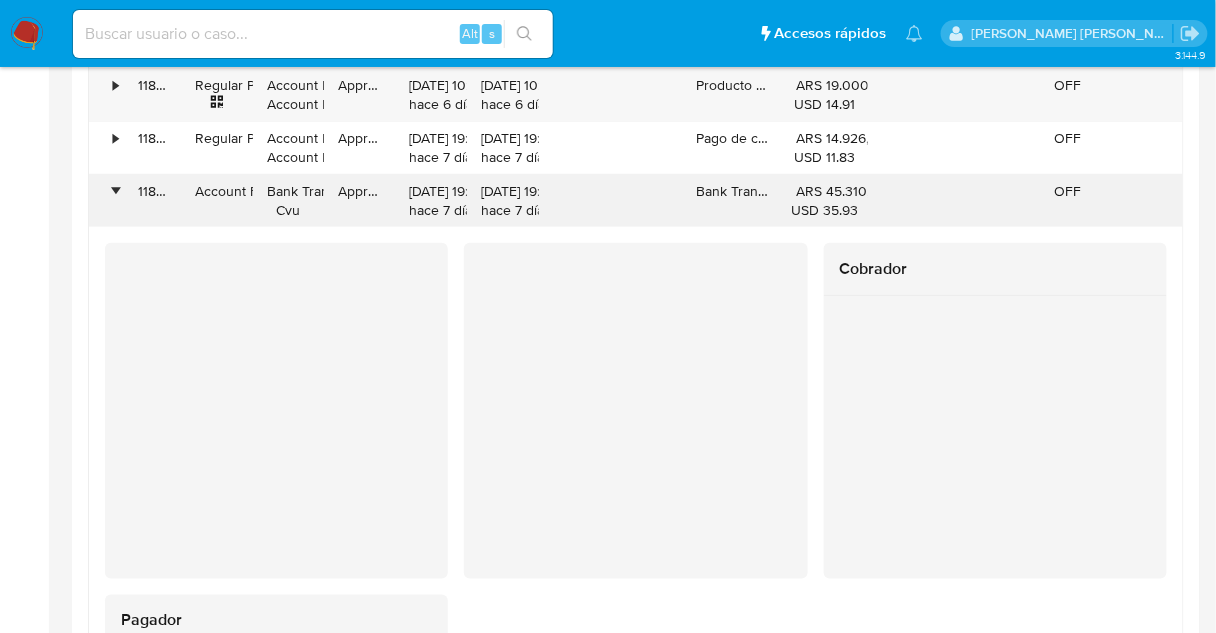 click on "•" at bounding box center (106, 201) 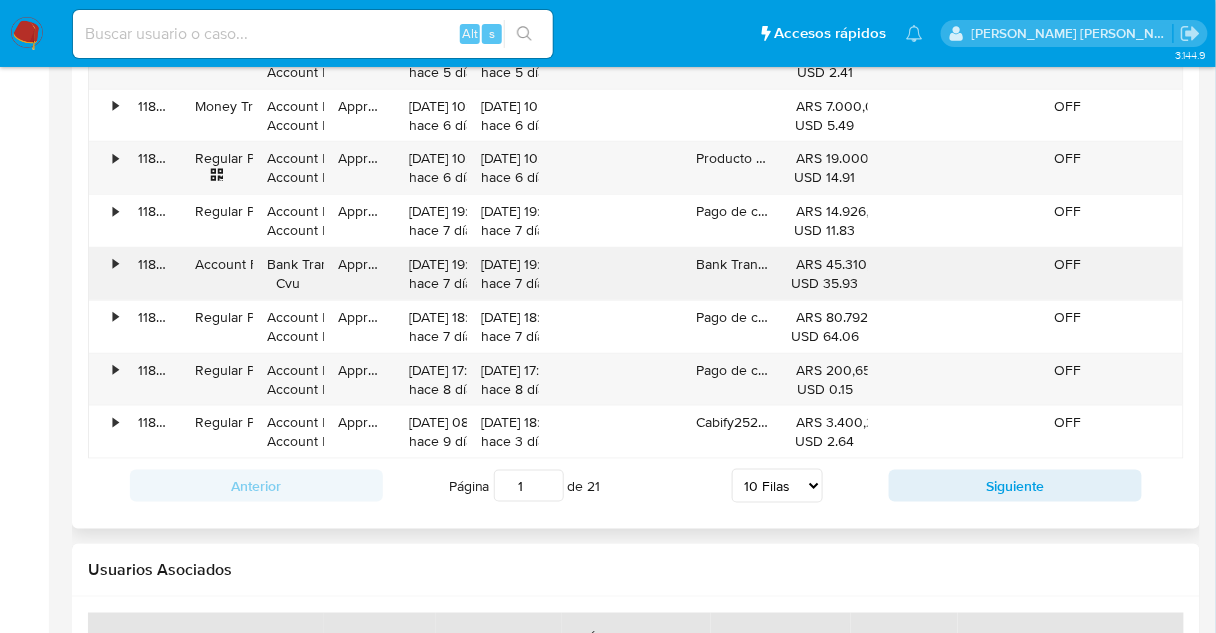 scroll, scrollTop: 2240, scrollLeft: 0, axis: vertical 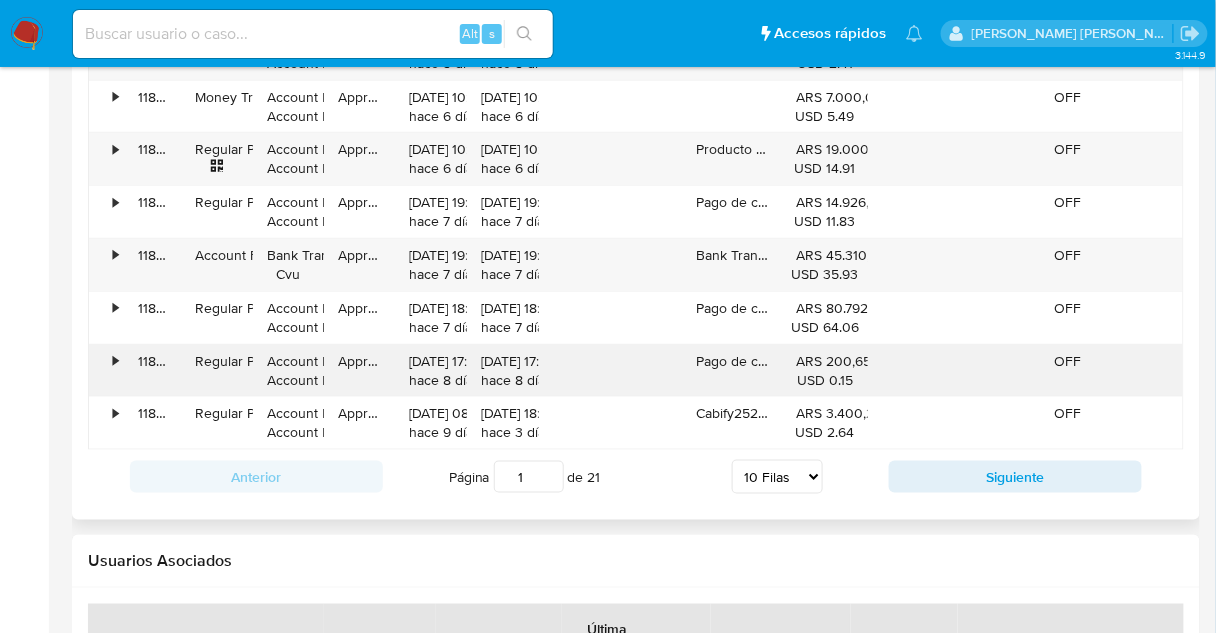 click on "•" at bounding box center [115, 361] 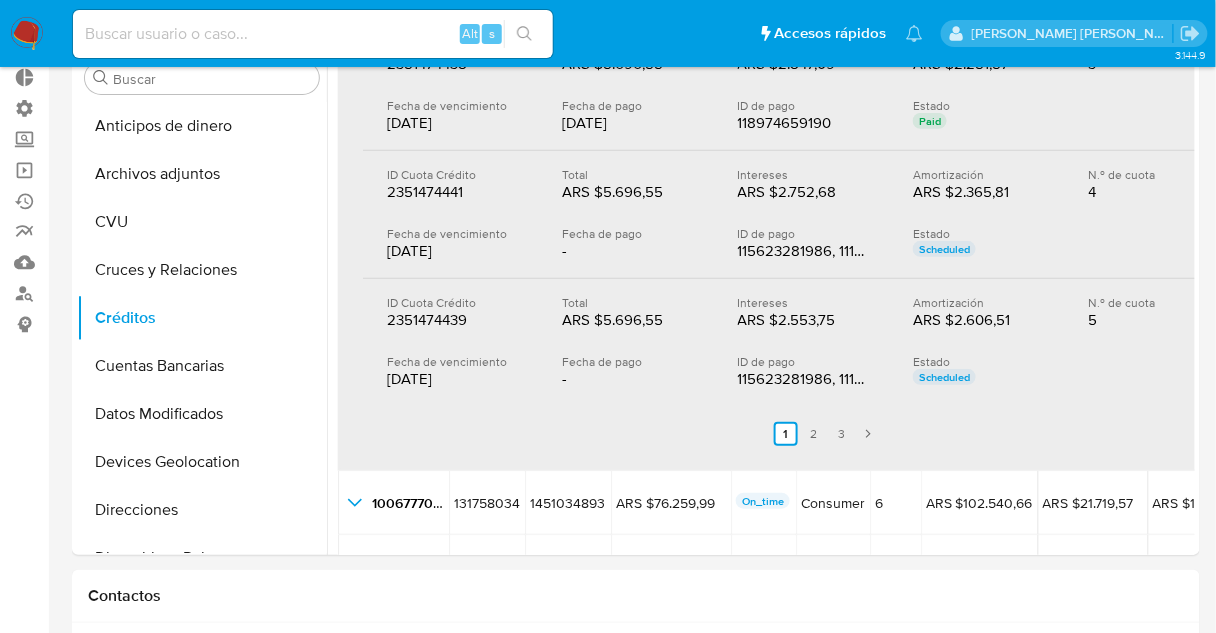 scroll, scrollTop: 128, scrollLeft: 0, axis: vertical 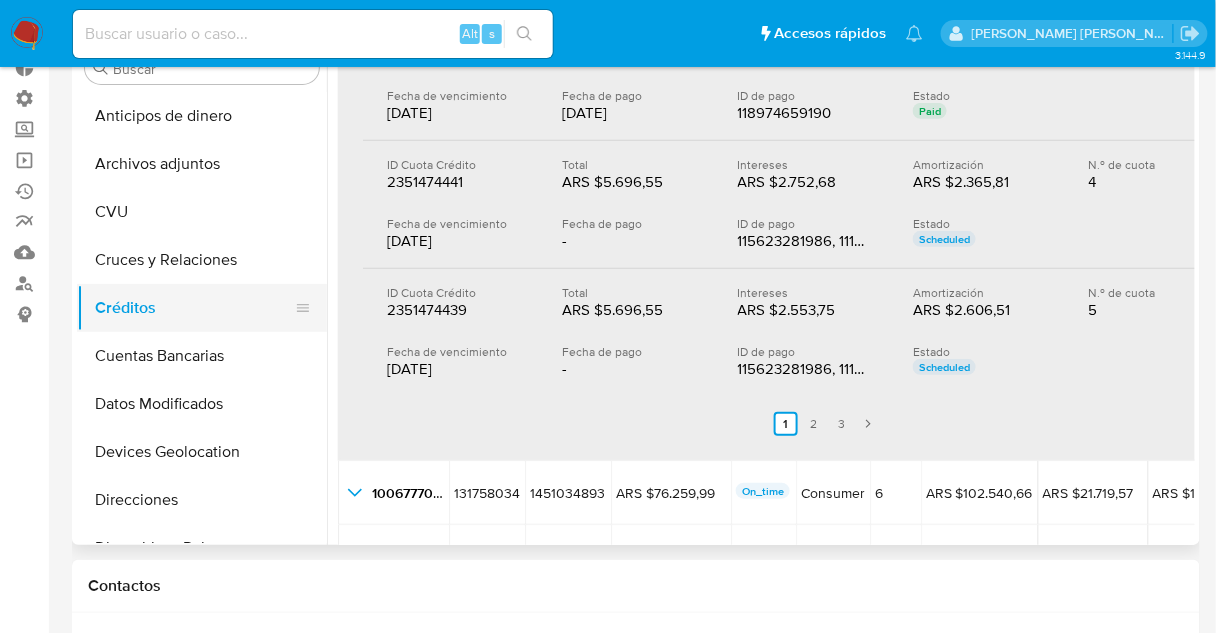 click on "Créditos" at bounding box center [194, 308] 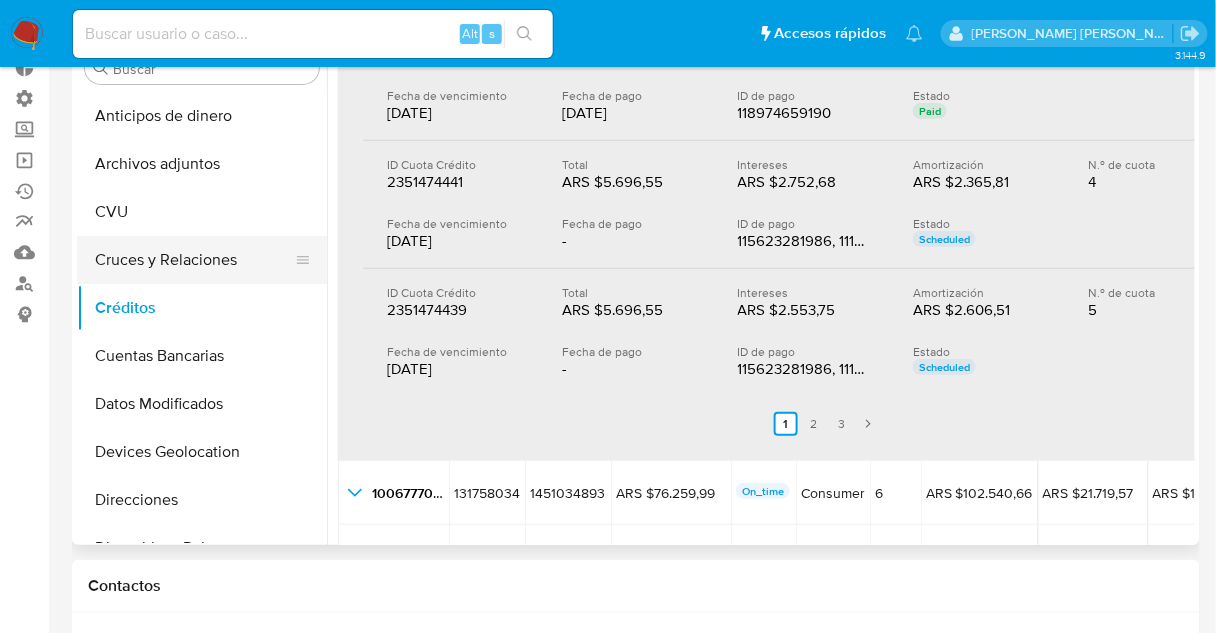 click on "Cruces y Relaciones" at bounding box center [194, 260] 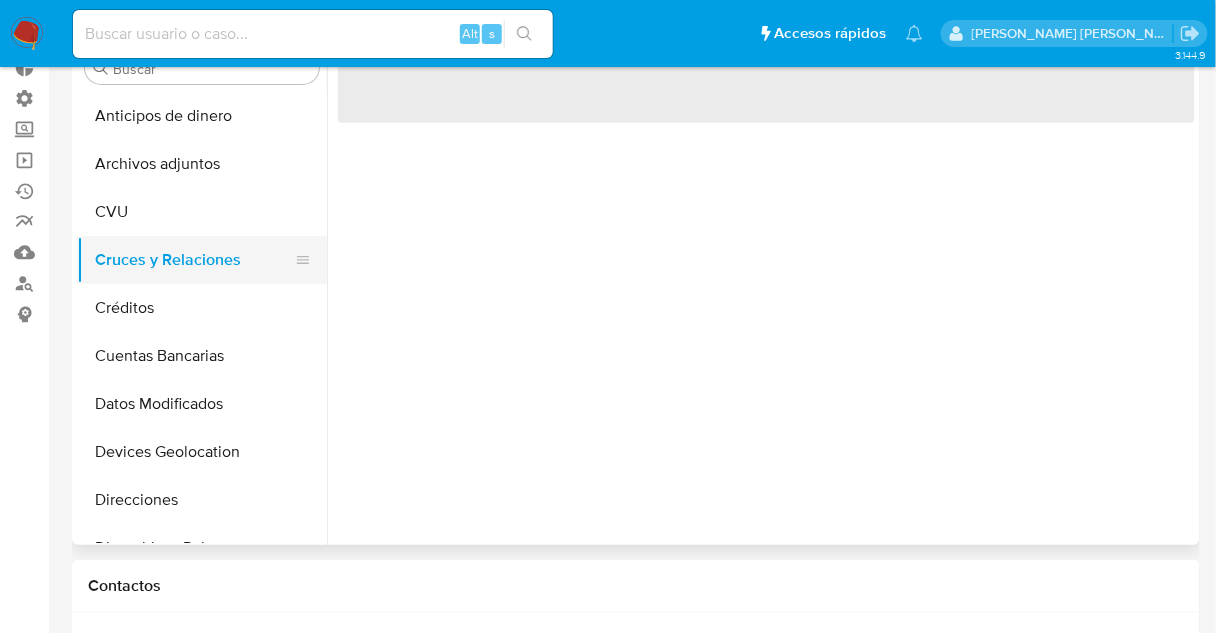 scroll, scrollTop: 0, scrollLeft: 0, axis: both 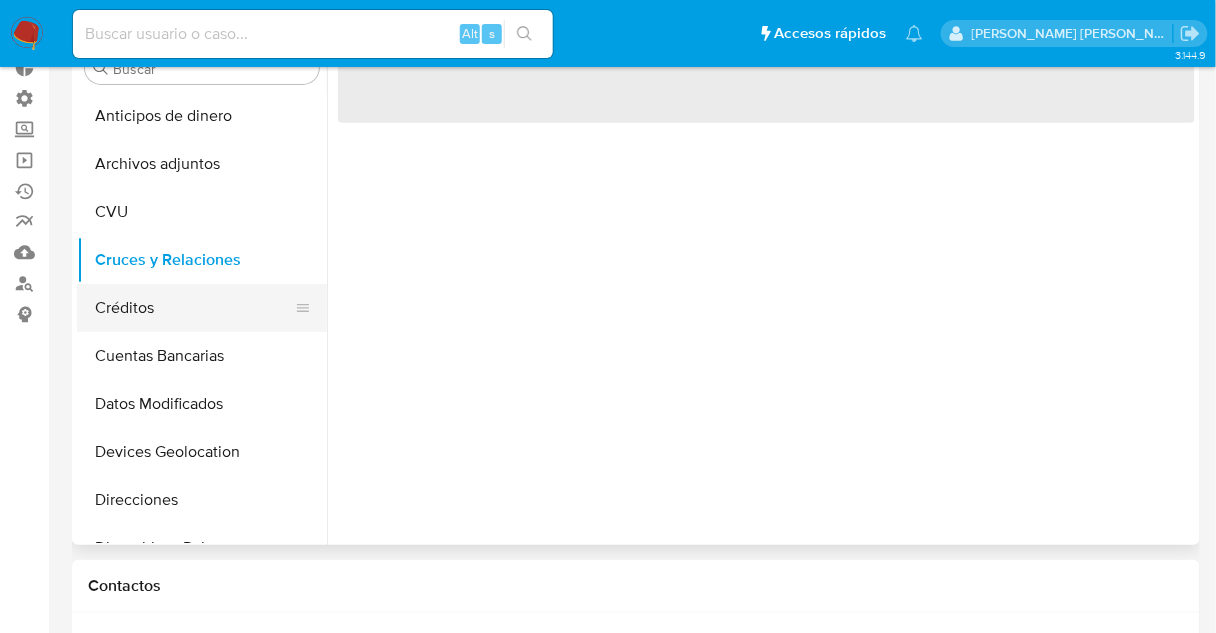 click on "Créditos" at bounding box center [194, 308] 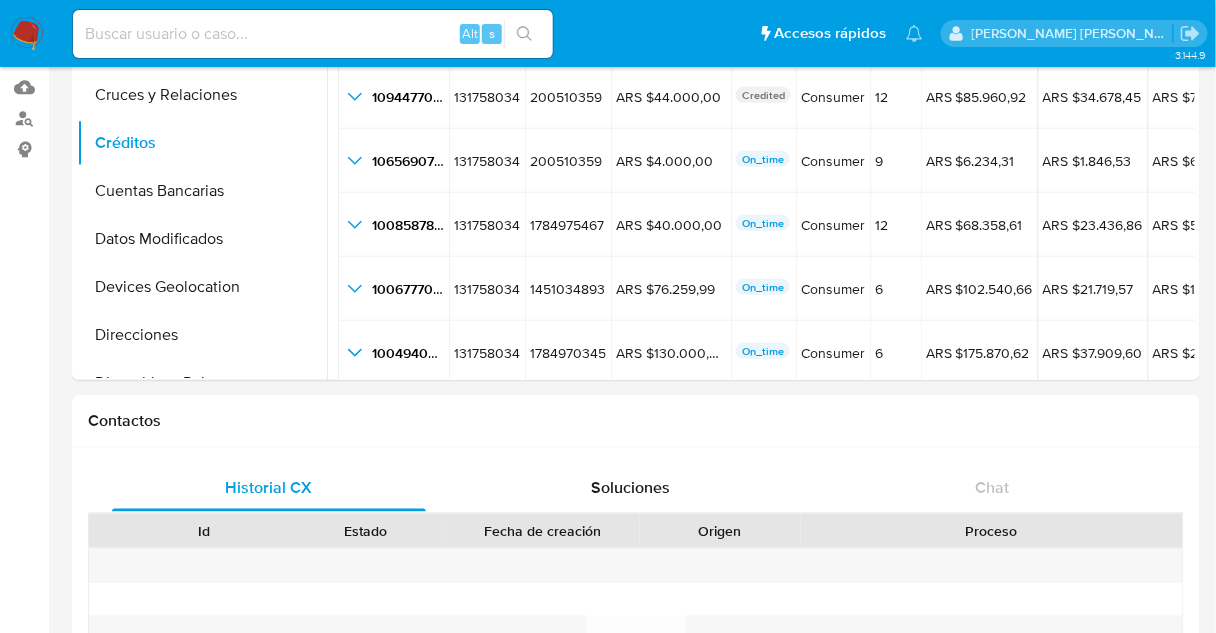 scroll, scrollTop: 48, scrollLeft: 0, axis: vertical 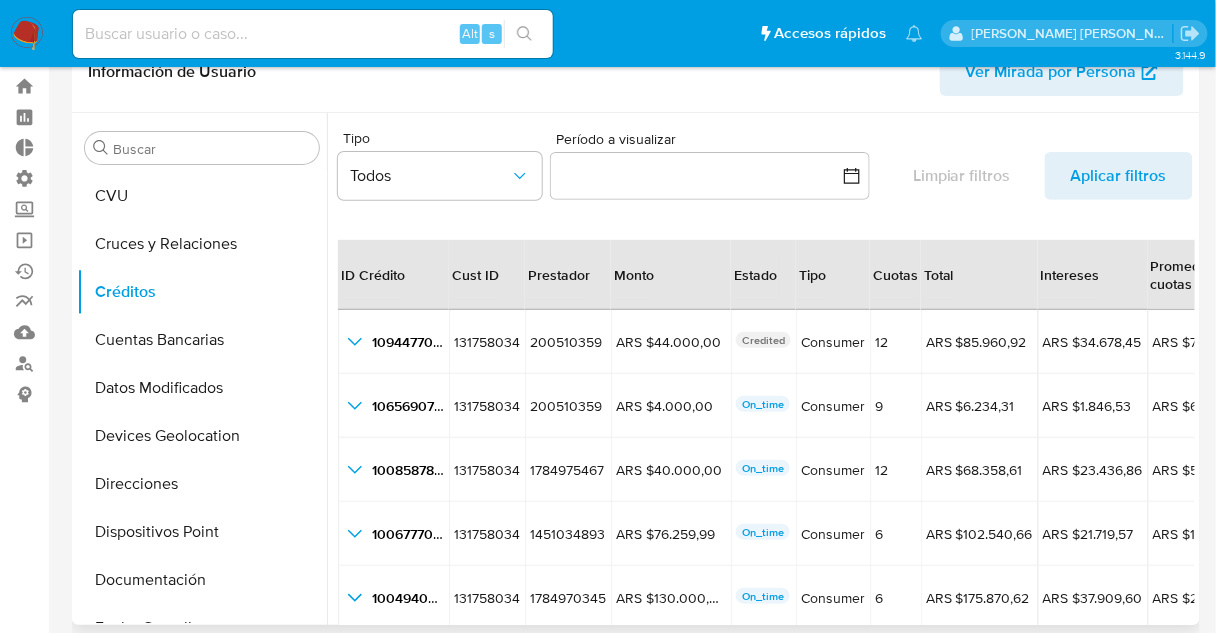 click on "Total" at bounding box center (979, 275) 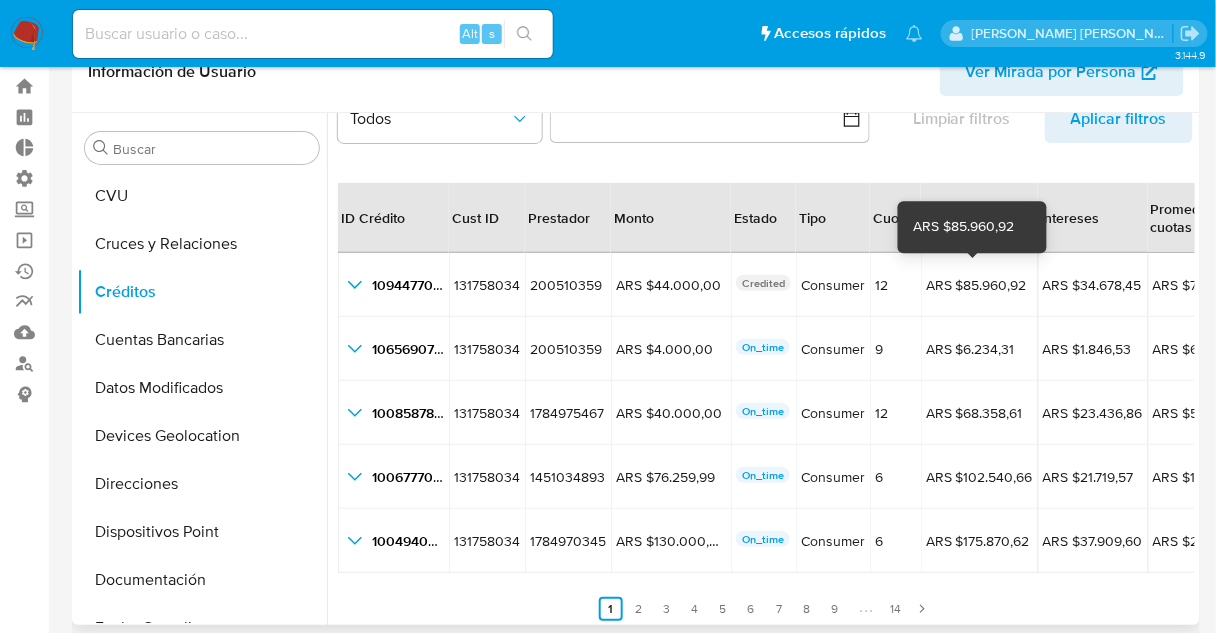 scroll, scrollTop: 63, scrollLeft: 0, axis: vertical 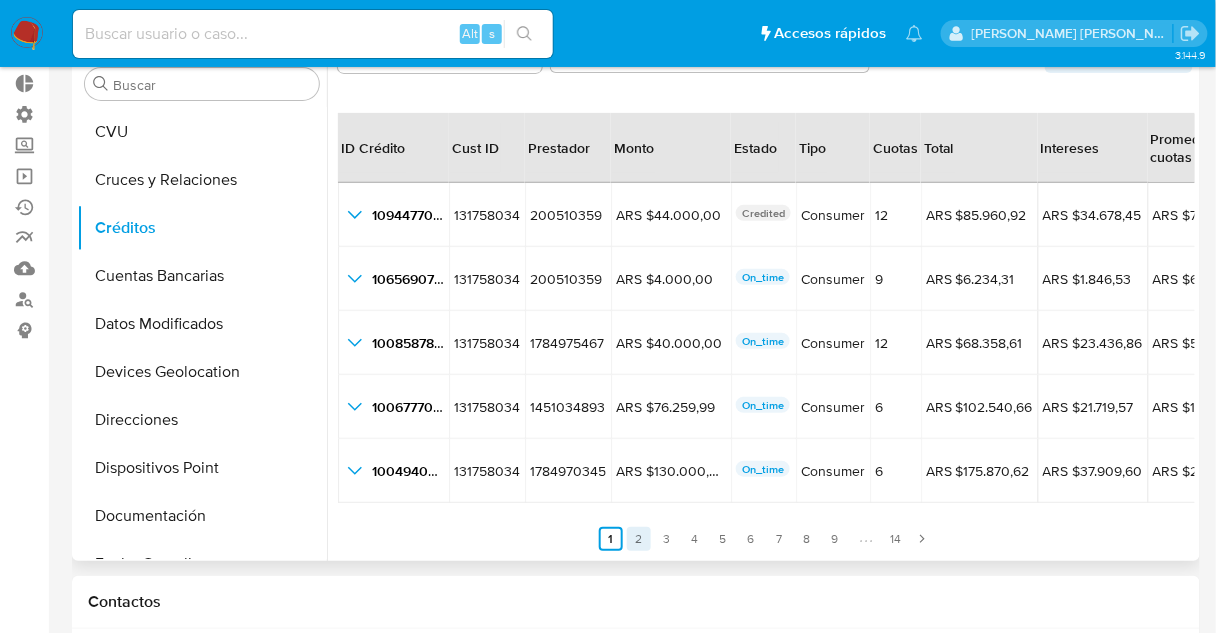 click on "2" at bounding box center (639, 539) 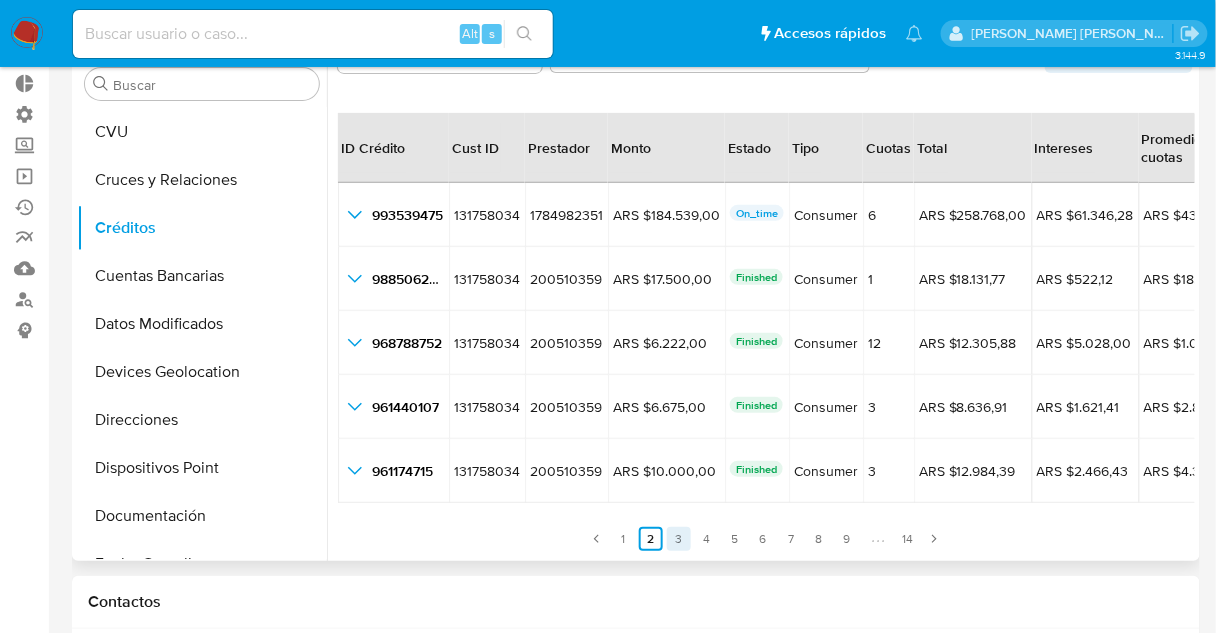 click on "3" at bounding box center [679, 539] 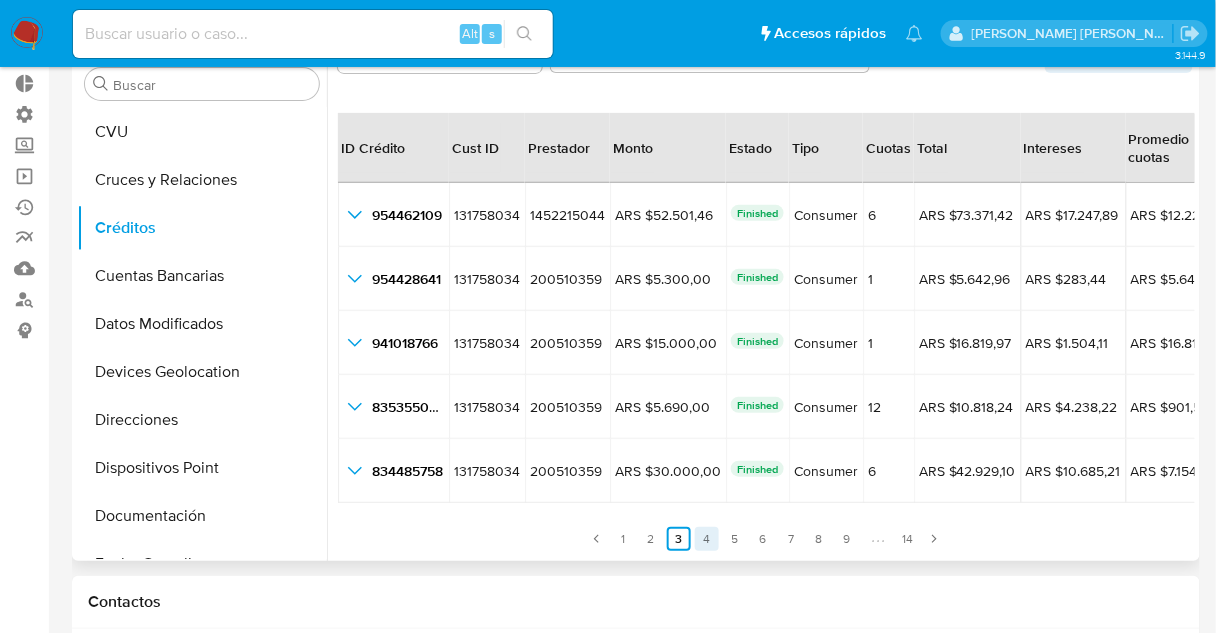 click on "4" at bounding box center [707, 539] 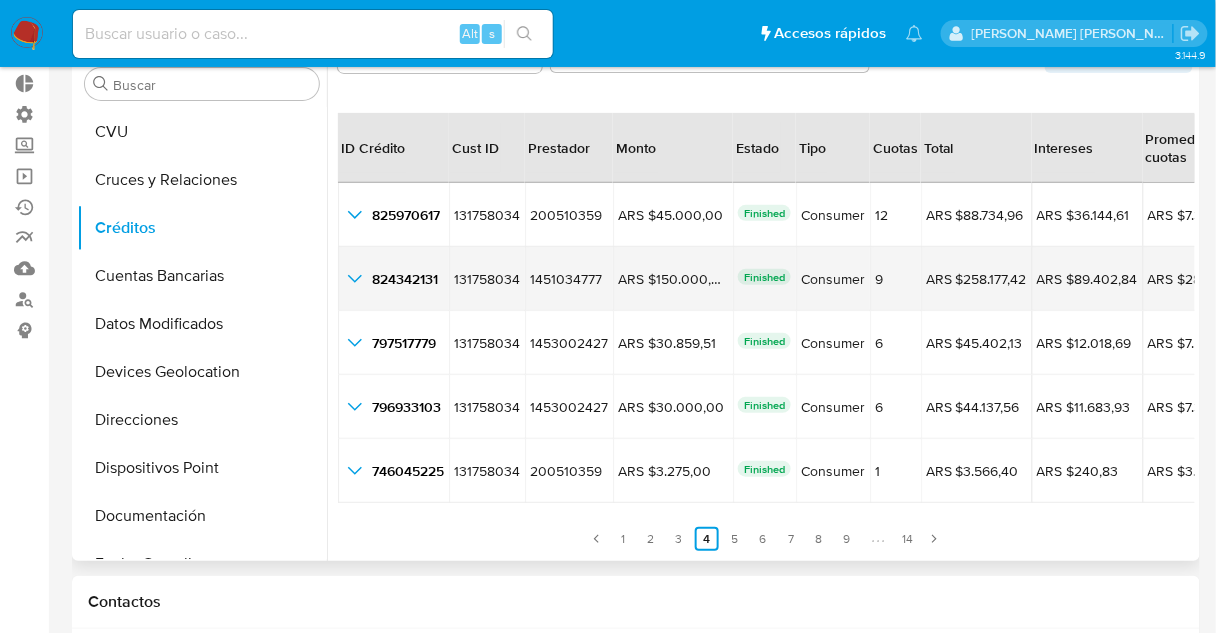 click 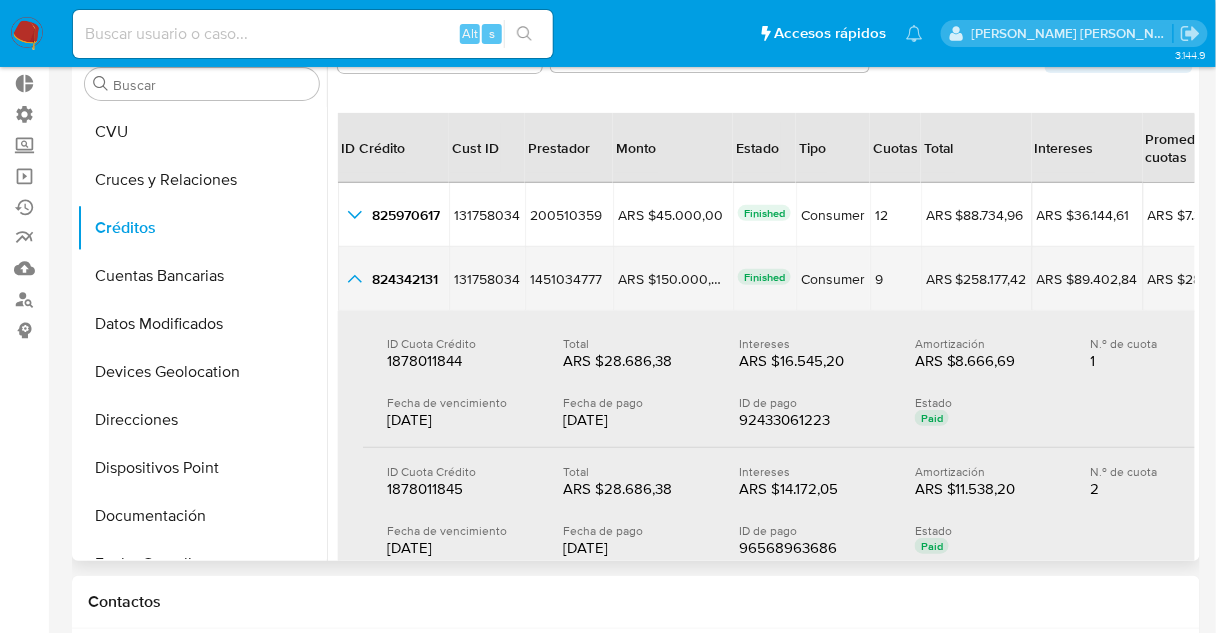 type 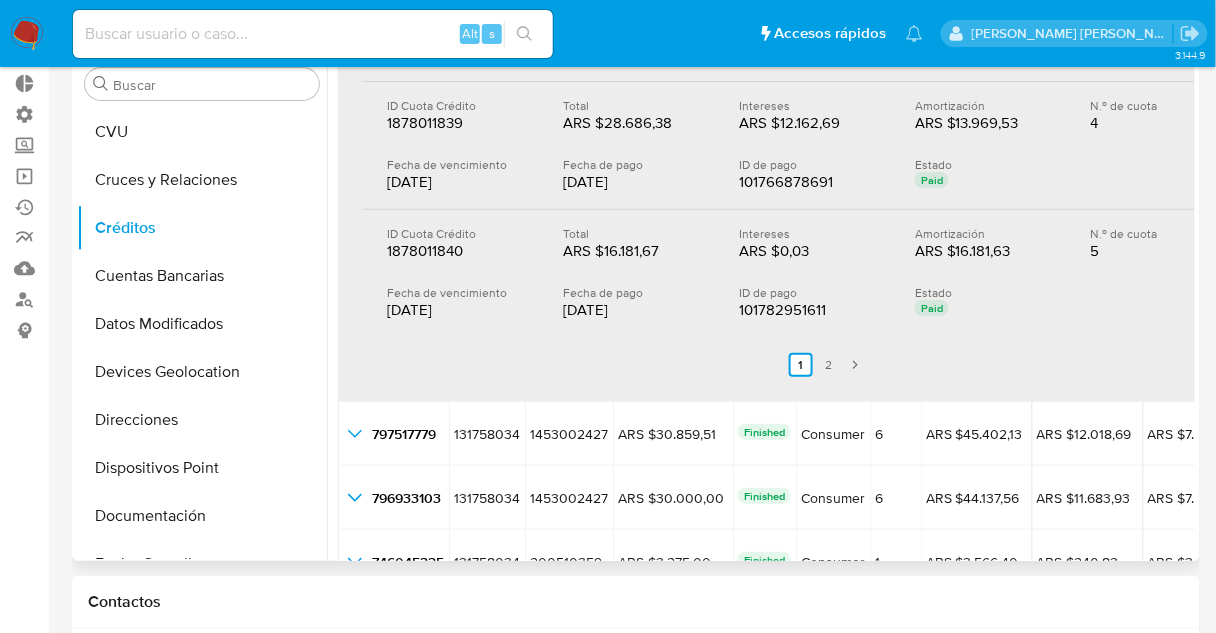 scroll, scrollTop: 671, scrollLeft: 0, axis: vertical 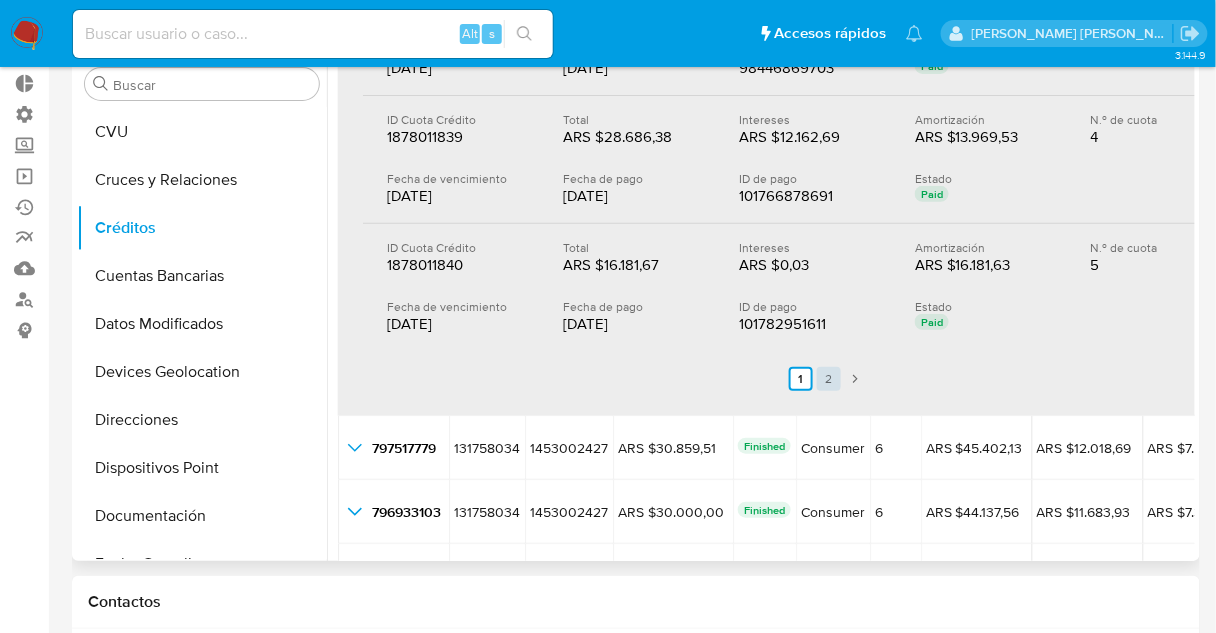 click on "2" at bounding box center (829, 379) 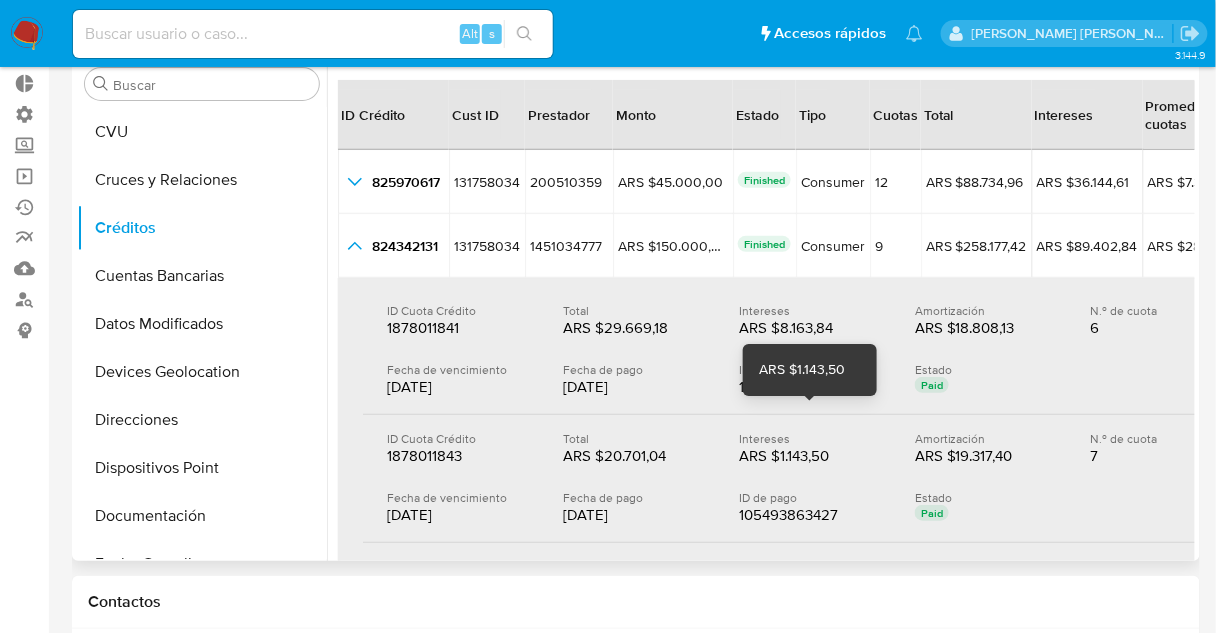 scroll, scrollTop: 0, scrollLeft: 0, axis: both 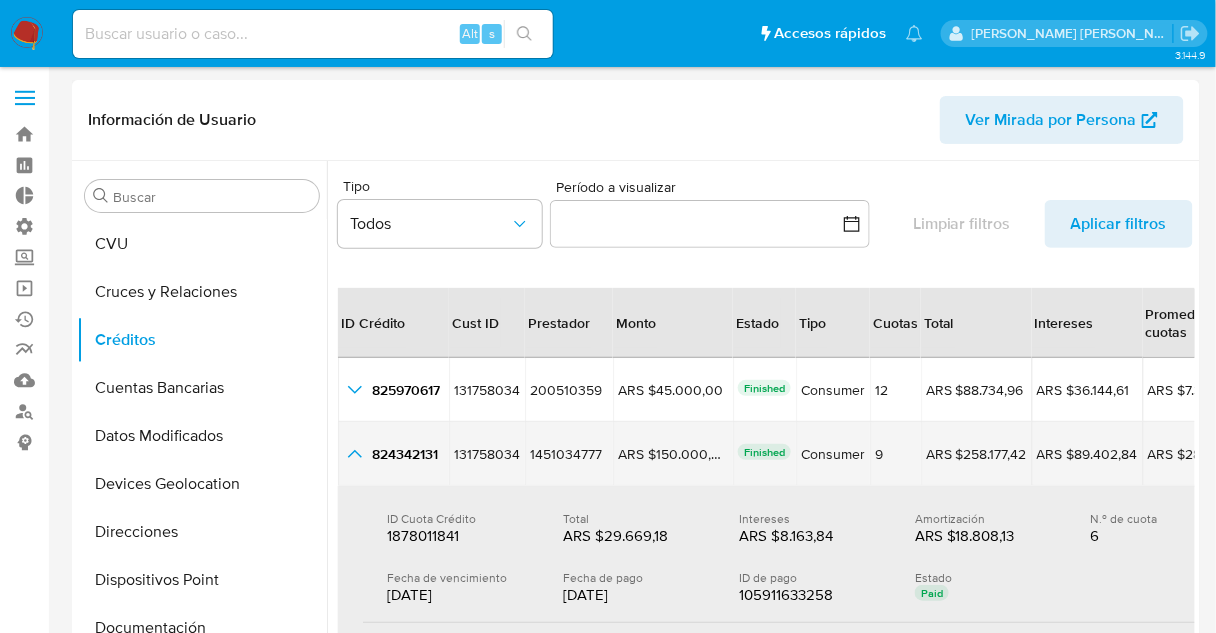 click 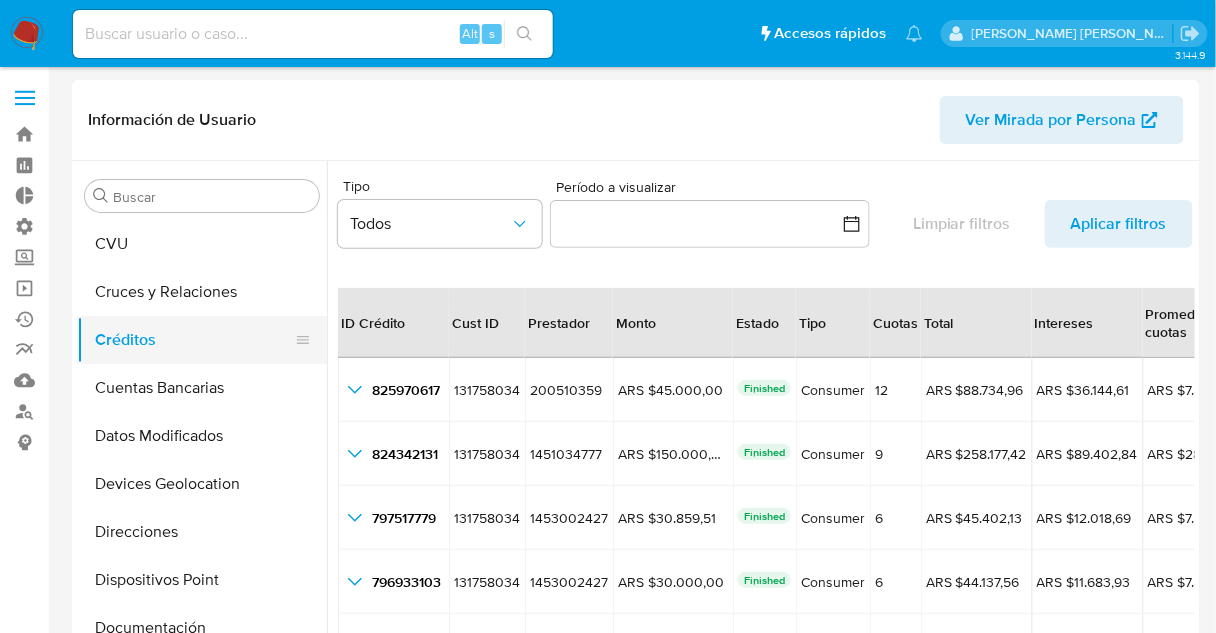 click on "Créditos" at bounding box center (194, 340) 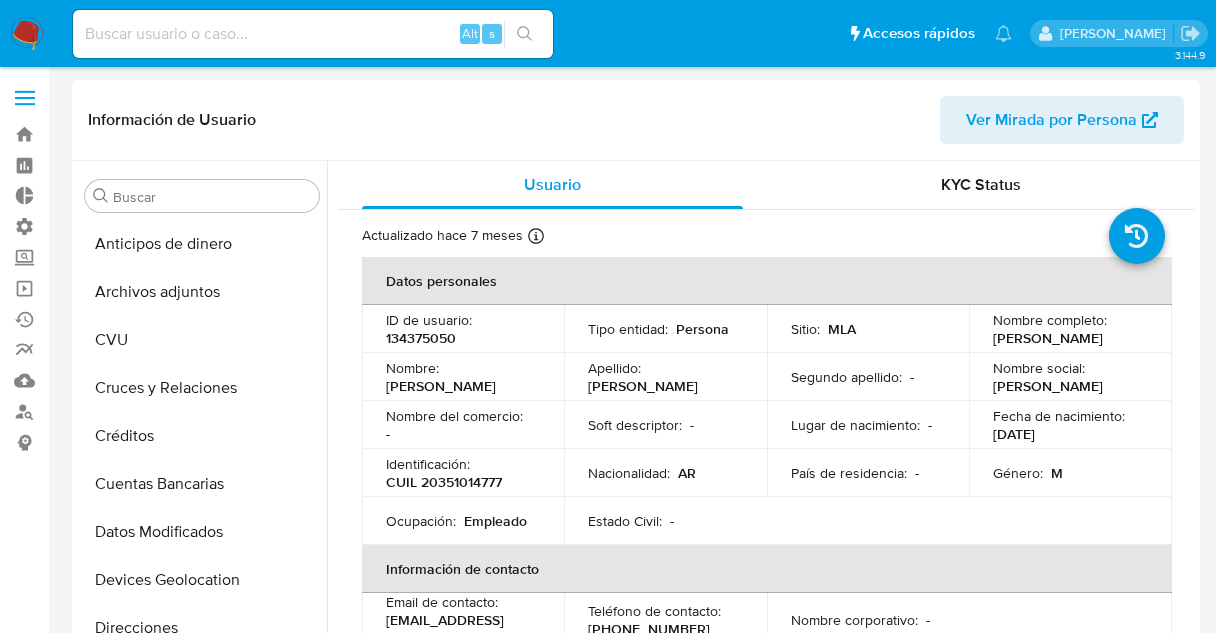 select on "10" 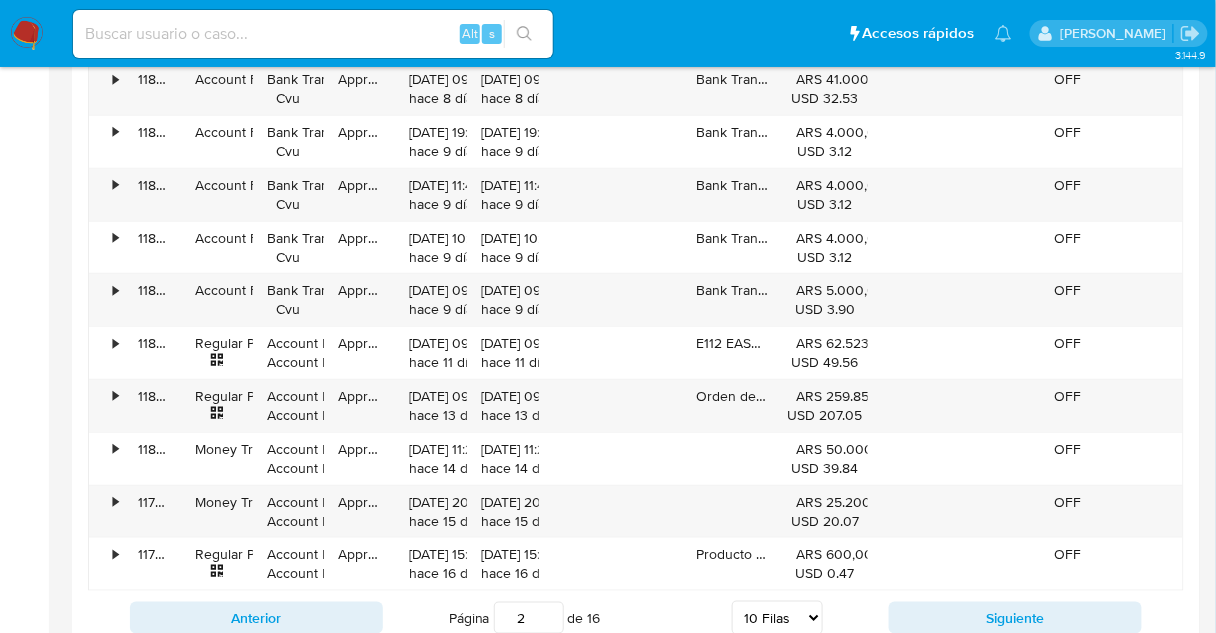scroll, scrollTop: 2099, scrollLeft: 0, axis: vertical 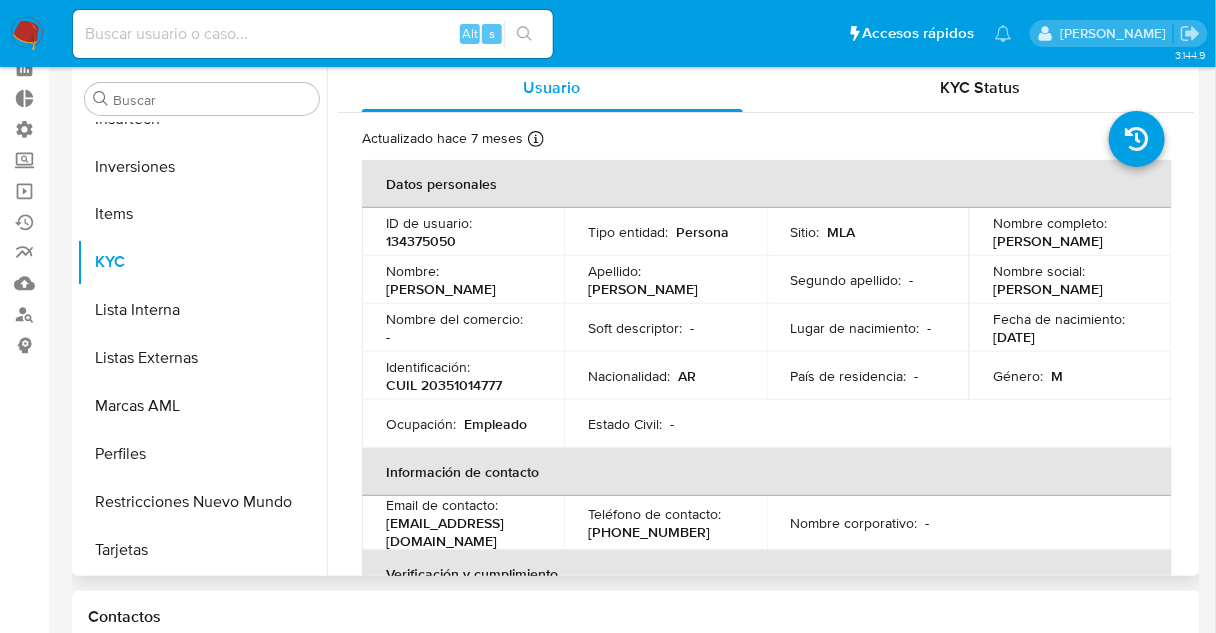 click on "Usuario KYC Status Actualizado [DATE]   Creado: [DATE] 17:13:30 Actualizado: [DATE] 04:24:38 Datos personales   ID de usuario :    134375050   Tipo entidad :    Persona   Sitio :    MLA   Nombre completo :    [PERSON_NAME]   Nombre :    [PERSON_NAME] :    [PERSON_NAME] apellido :    -   Nombre social :    [PERSON_NAME]   Nombre del comercio :    -   Soft descriptor :    -   Lugar de nacimiento :    -   Fecha de nacimiento :    [DEMOGRAPHIC_DATA]   Identificación :    CUIL 20351014777   Nacionalidad :    AR   País de residencia :    -   Género :    M   Ocupación :    Empleado   Estado Civil :    - Información de contacto   Email de contacto :    [EMAIL_ADDRESS][DOMAIN_NAME]   Teléfono de contacto :    [PHONE_NUMBER]   Nombre corporativo :    - Verificación y cumplimiento   Nivel de KYC :    verified   Sujeto obligado :    No   Fatca :    No   PEP autodeclarado :    No   PEP confirmado   Obtenido de listas internas :    No   Tipo de Confirmación PEP" at bounding box center (761, 320) 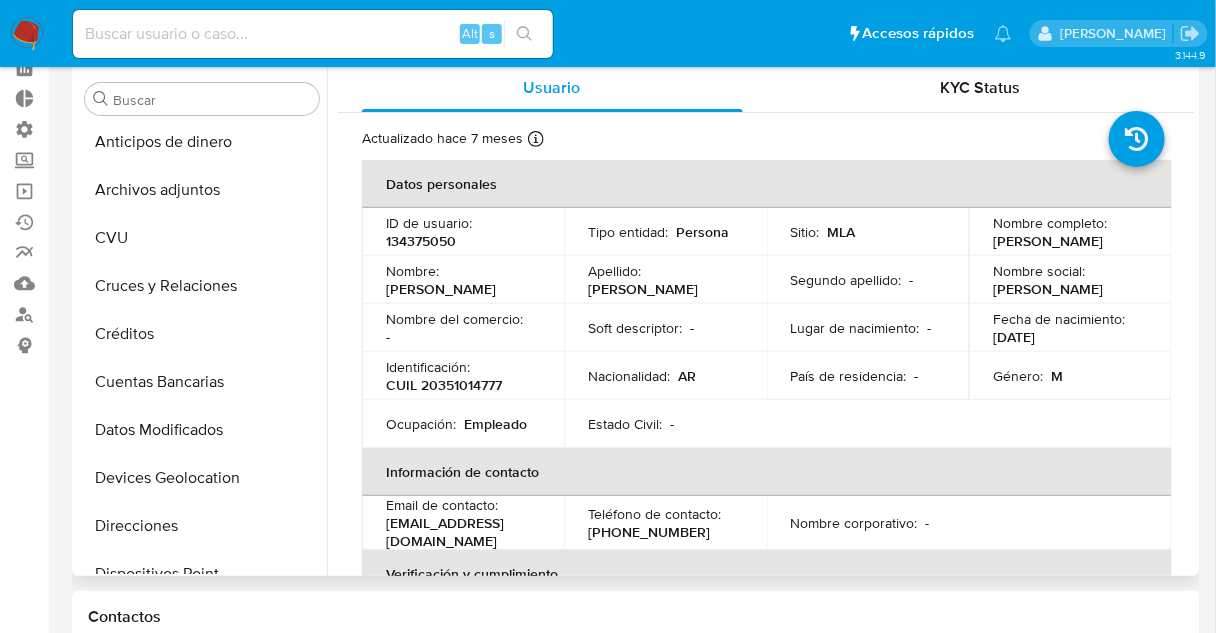 scroll, scrollTop: 0, scrollLeft: 0, axis: both 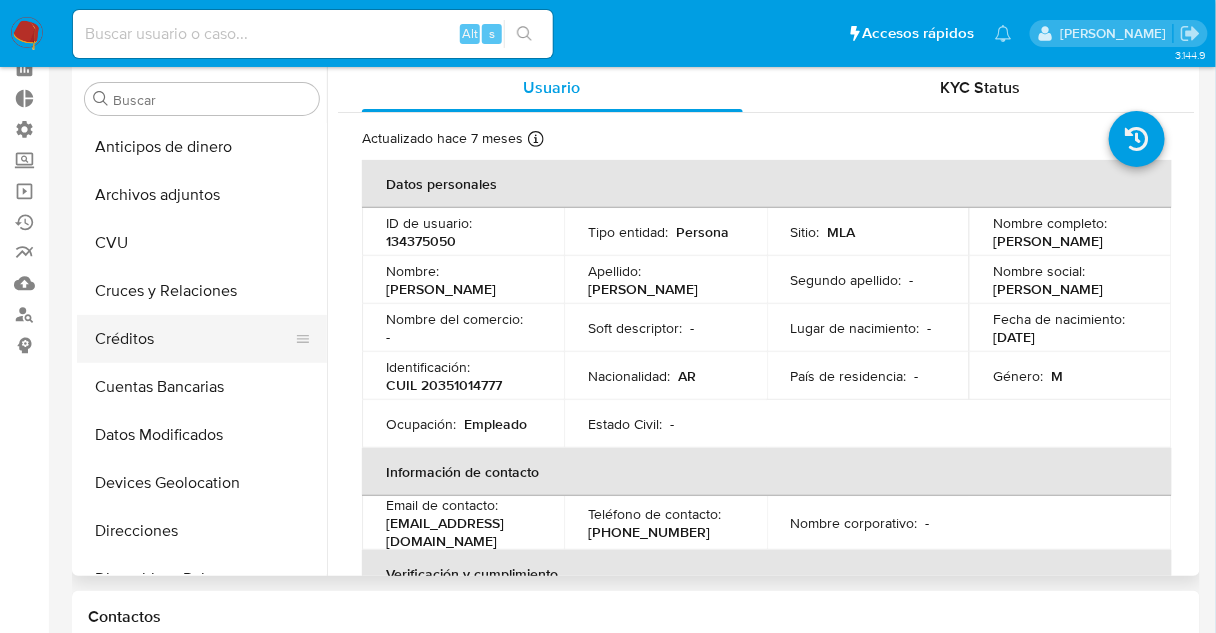 click on "Créditos" at bounding box center (194, 339) 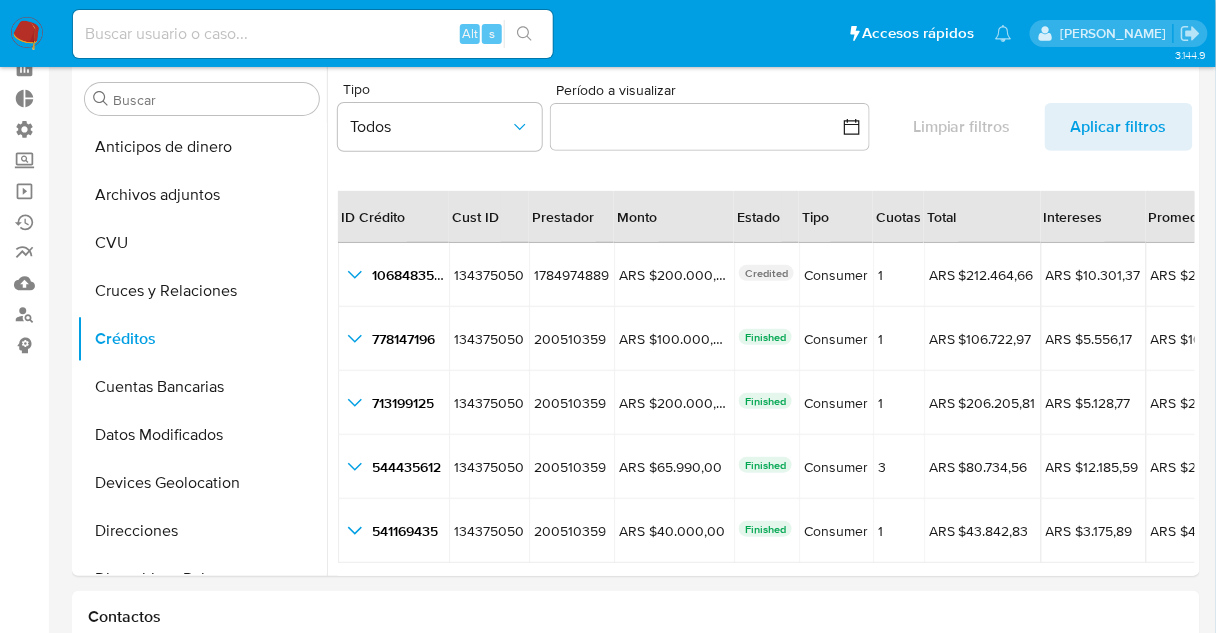 scroll, scrollTop: 46, scrollLeft: 0, axis: vertical 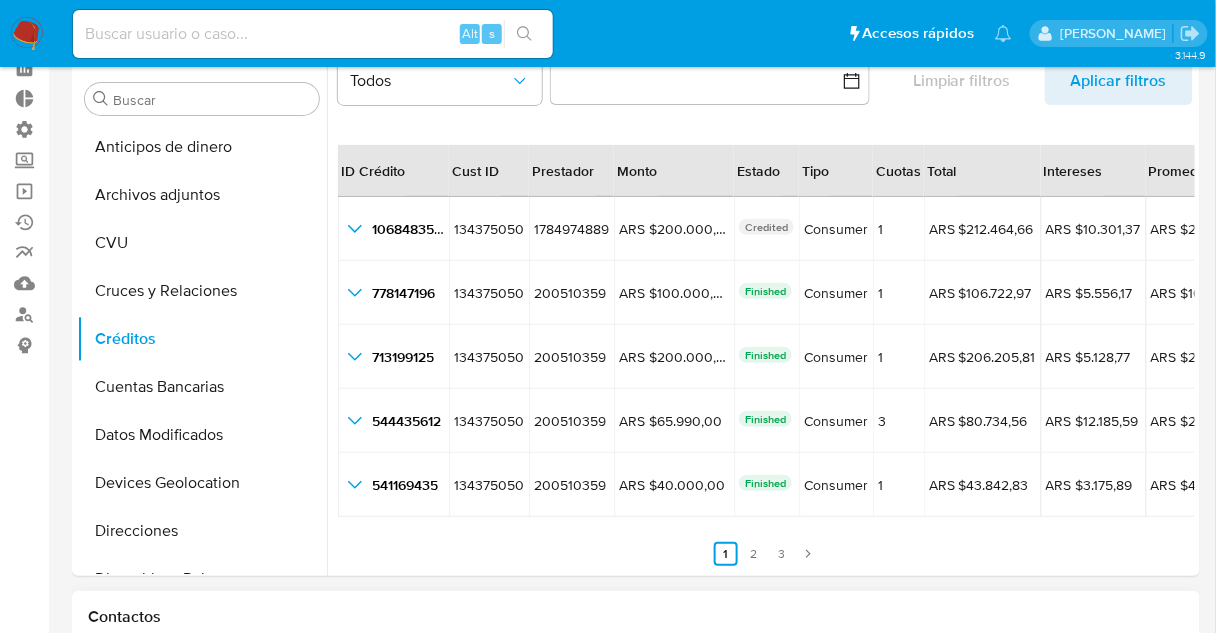 drag, startPoint x: 449, startPoint y: 578, endPoint x: 880, endPoint y: 591, distance: 431.196 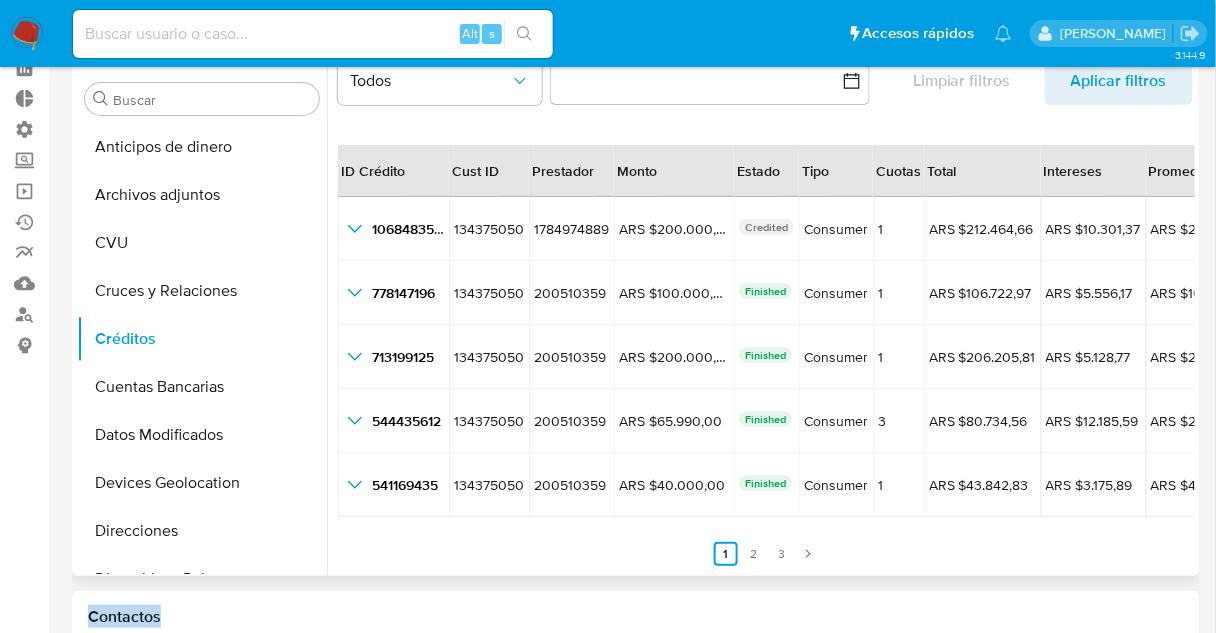 drag, startPoint x: 844, startPoint y: 577, endPoint x: 1180, endPoint y: 559, distance: 336.4818 